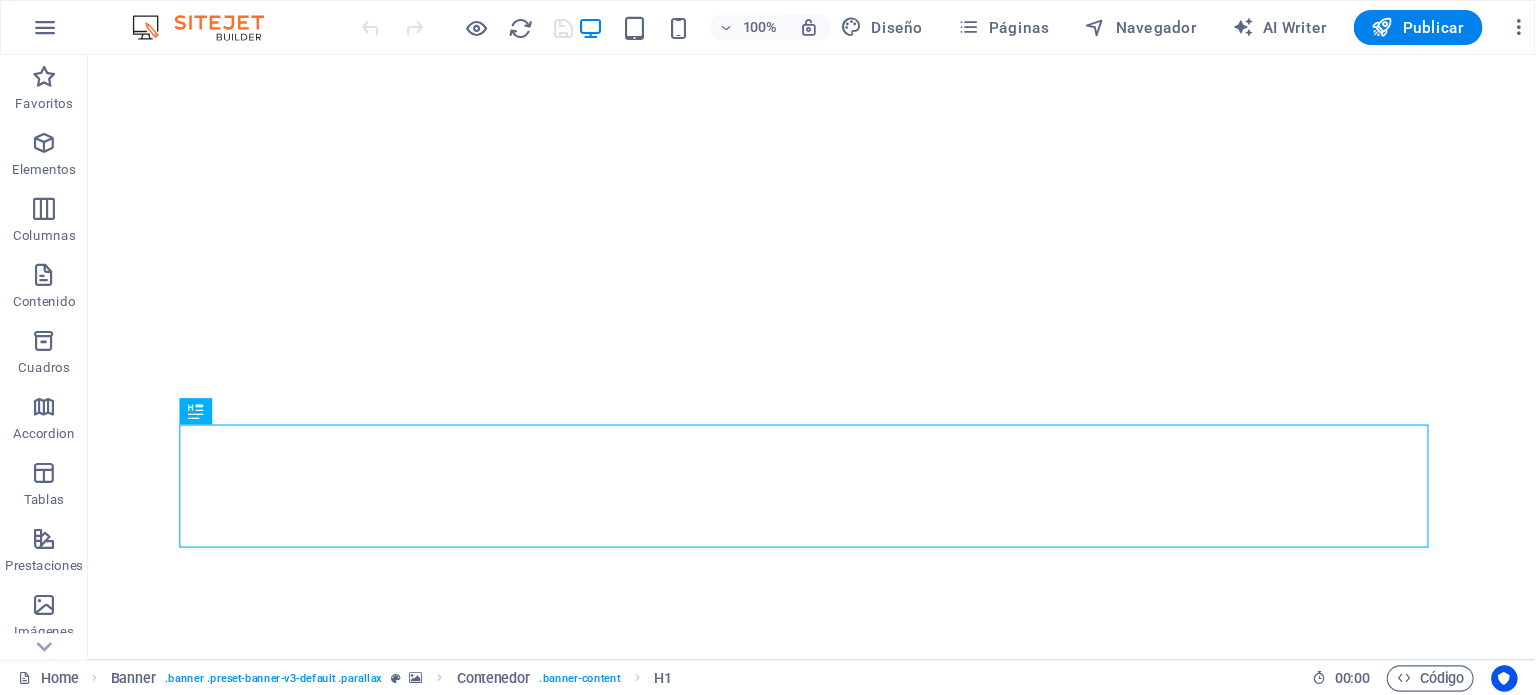 scroll, scrollTop: 0, scrollLeft: 0, axis: both 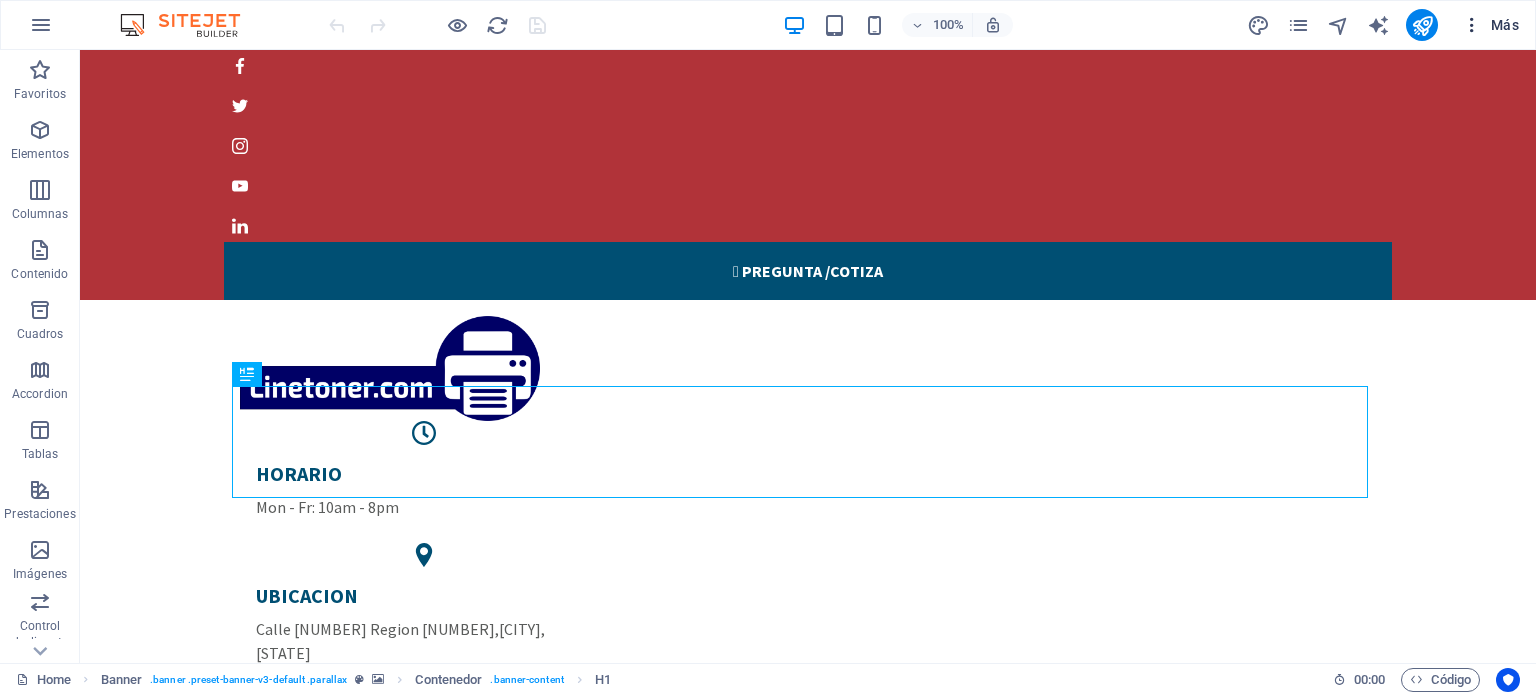 click on "Más" at bounding box center (1490, 25) 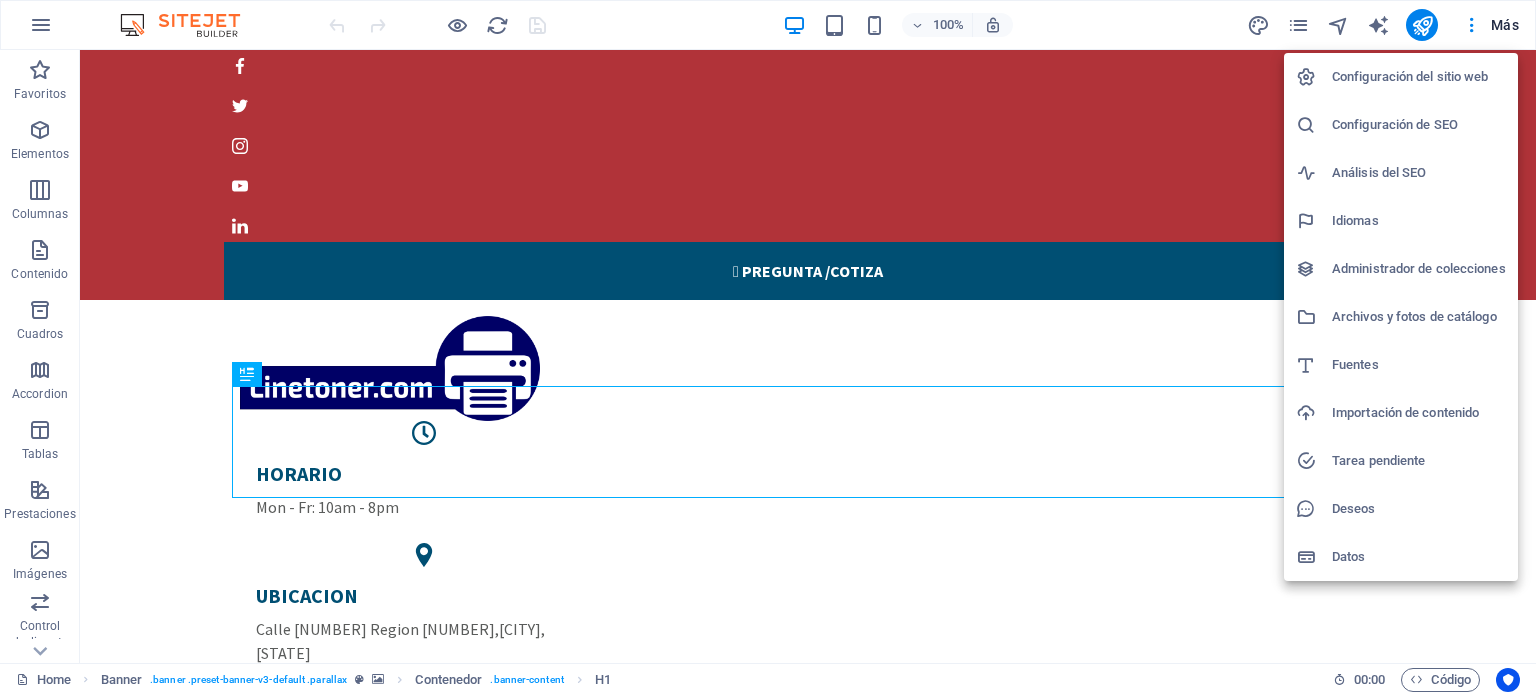 click on "Configuración de SEO" at bounding box center (1419, 125) 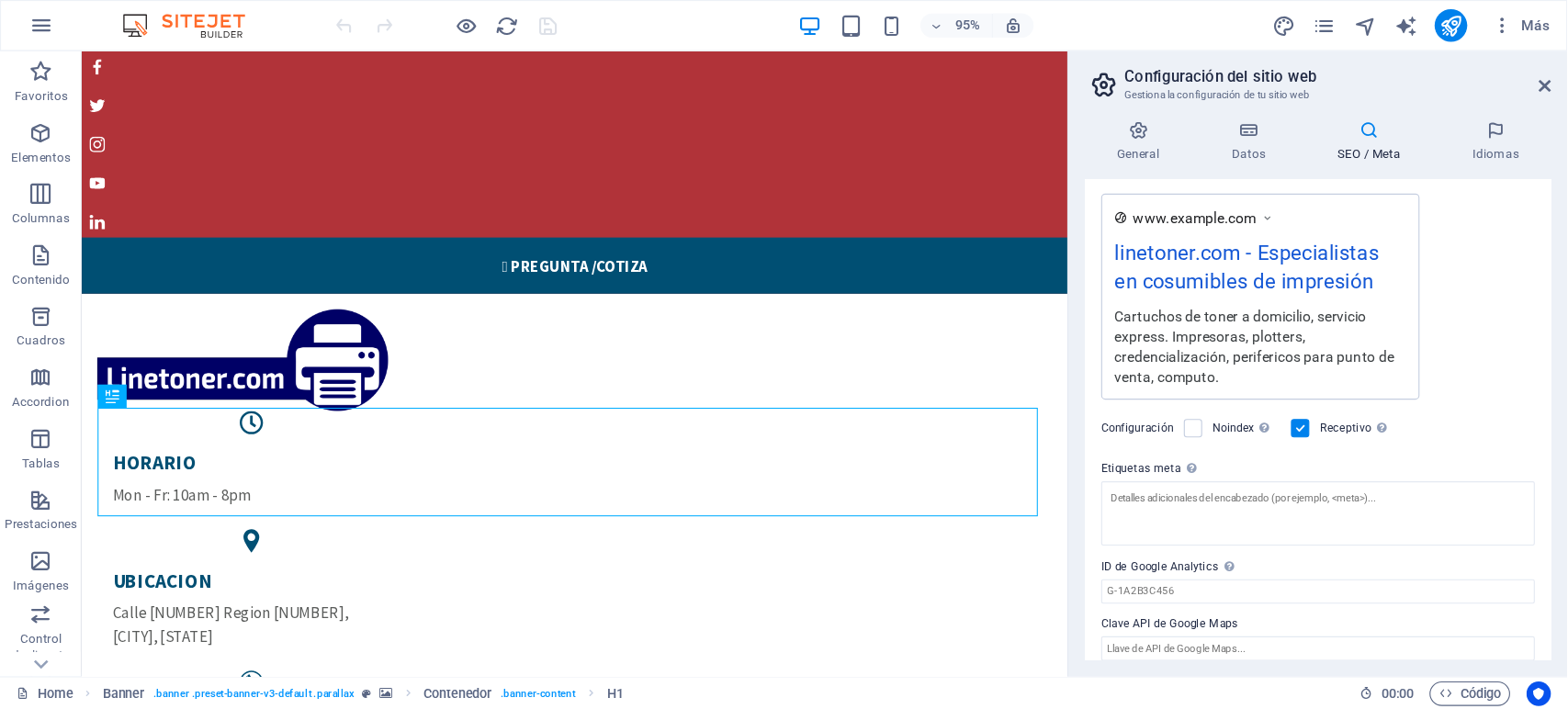 scroll, scrollTop: 322, scrollLeft: 0, axis: vertical 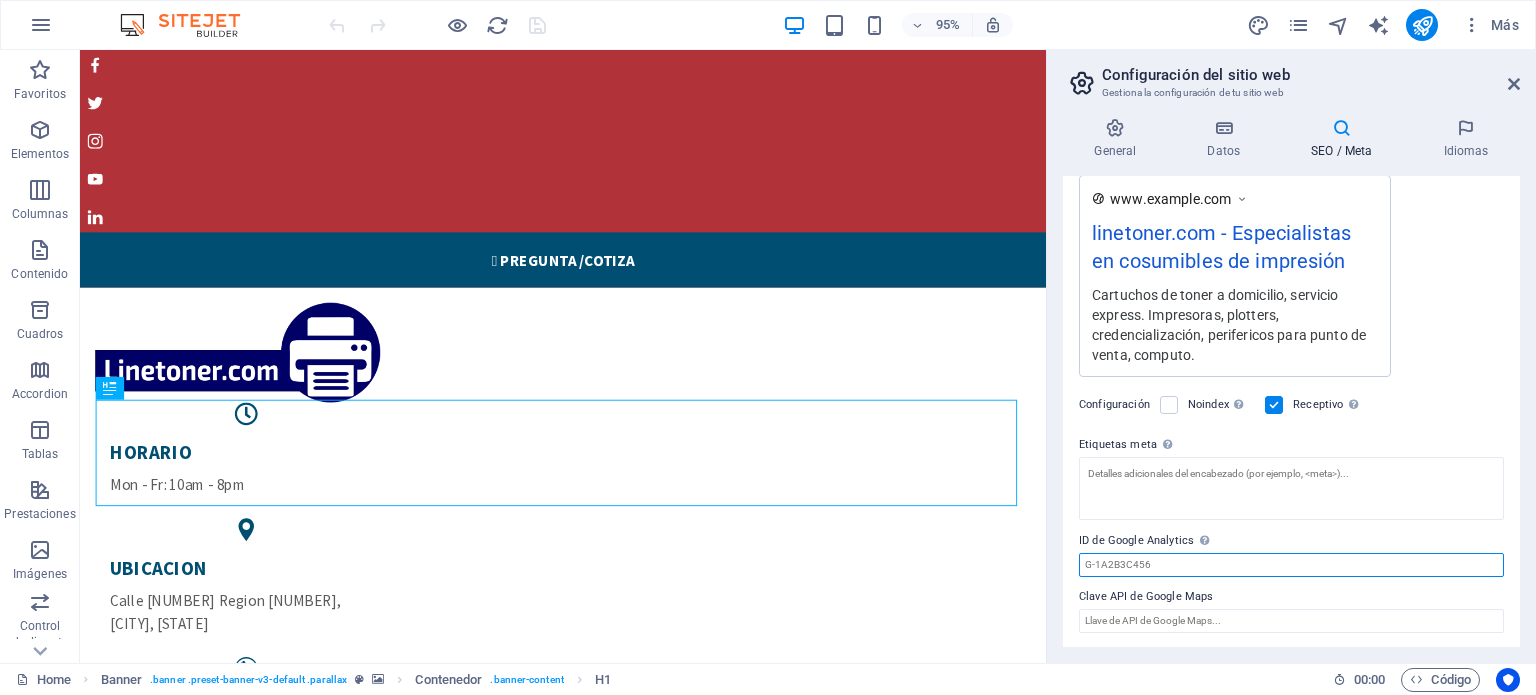 click on "ID de Google Analytics Añada únicamente el ID de Google Analytics. Incluimos el ID automáticamente en el snippet de seguimiento. El ID tiene una apariencia similar a G-1A2B3C456" at bounding box center (1291, 565) 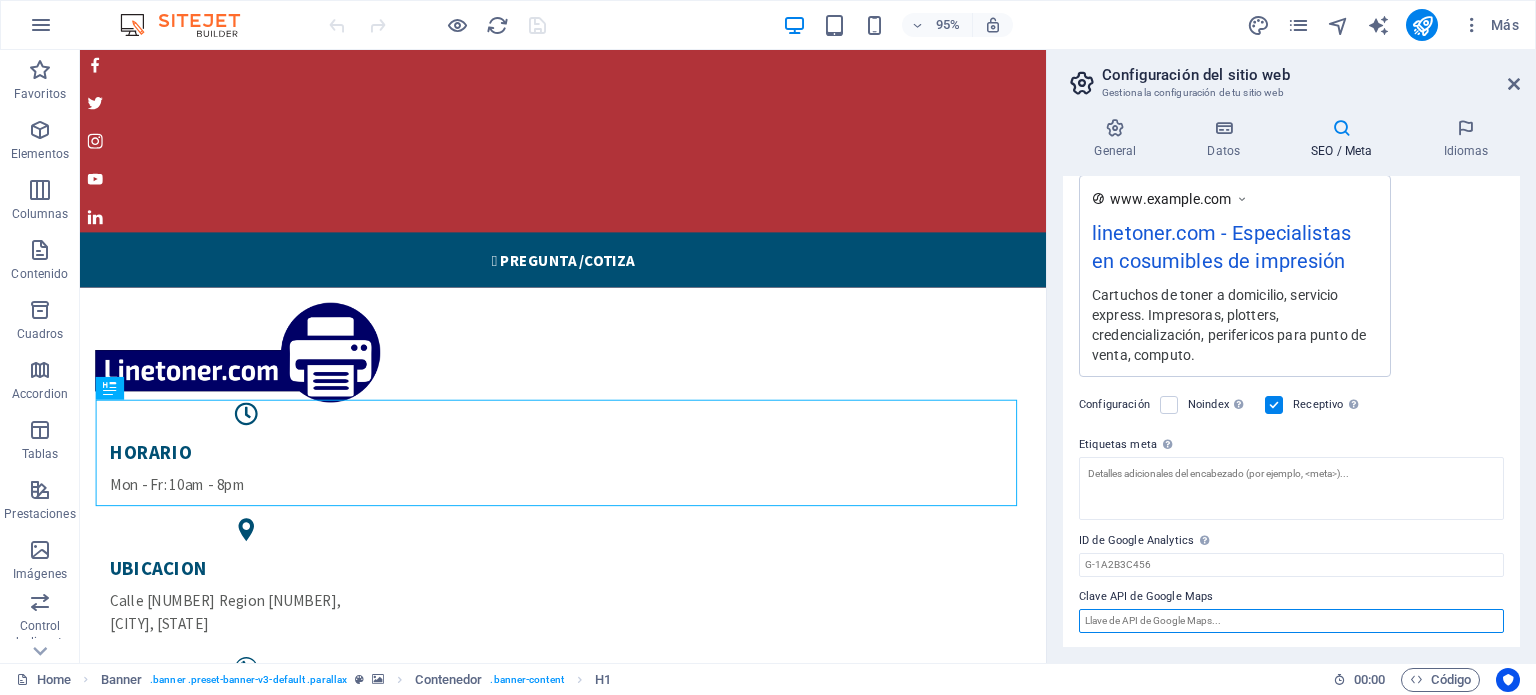 click on "Clave API de Google Maps" at bounding box center (1291, 621) 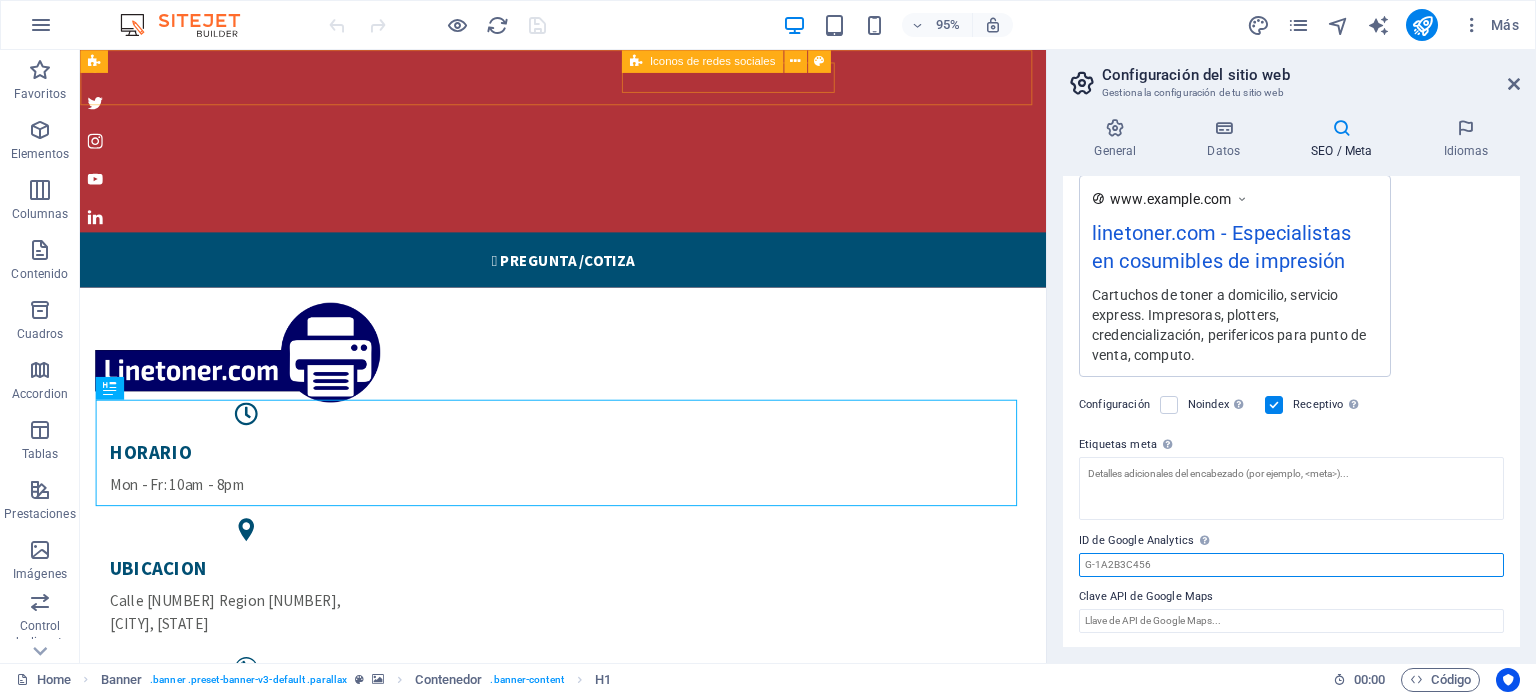 click on "ID de Google Analytics Añada únicamente el ID de Google Analytics. Incluimos el ID automáticamente en el snippet de seguimiento. El ID tiene una apariencia similar a G-1A2B3C456" at bounding box center [1291, 565] 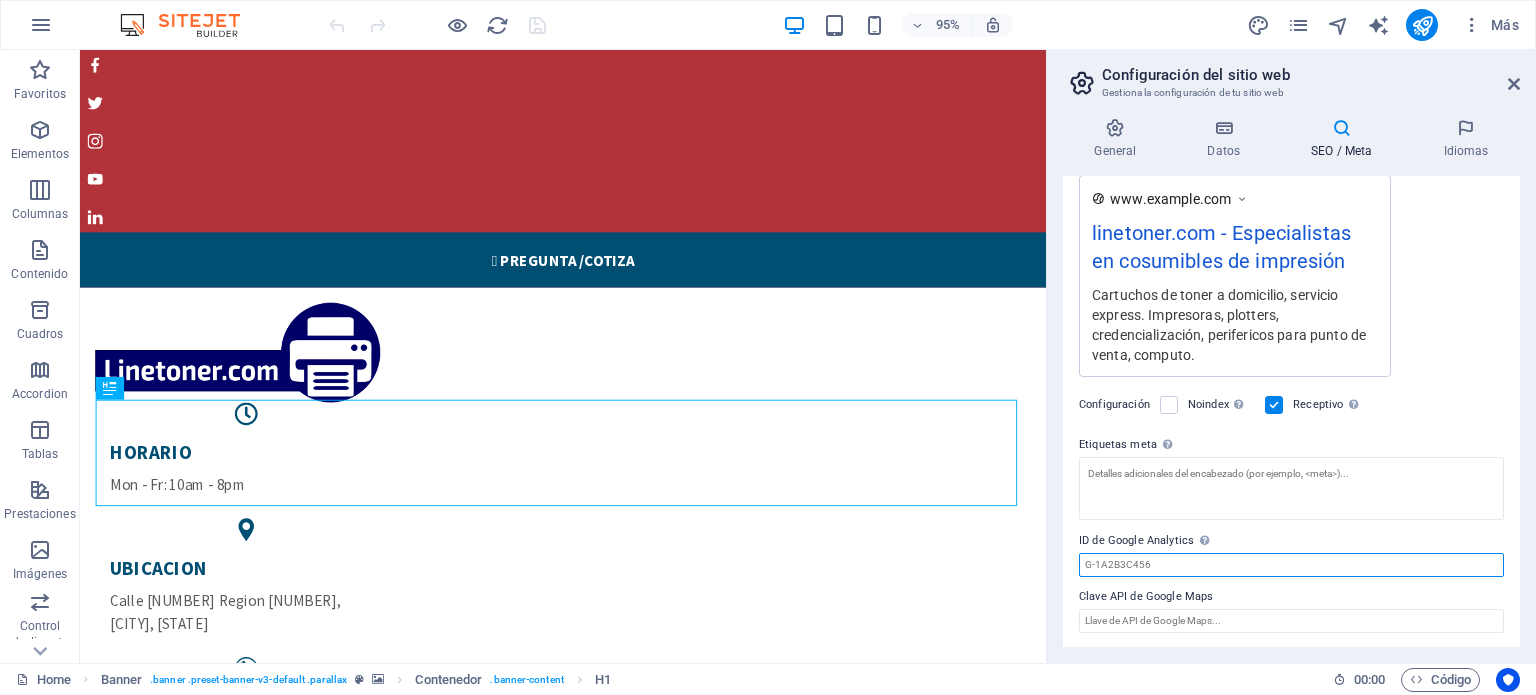 click on "ID de Google Analytics Añada únicamente el ID de Google Analytics. Incluimos el ID automáticamente en el snippet de seguimiento. El ID tiene una apariencia similar a G-1A2B3C456" at bounding box center (1291, 565) 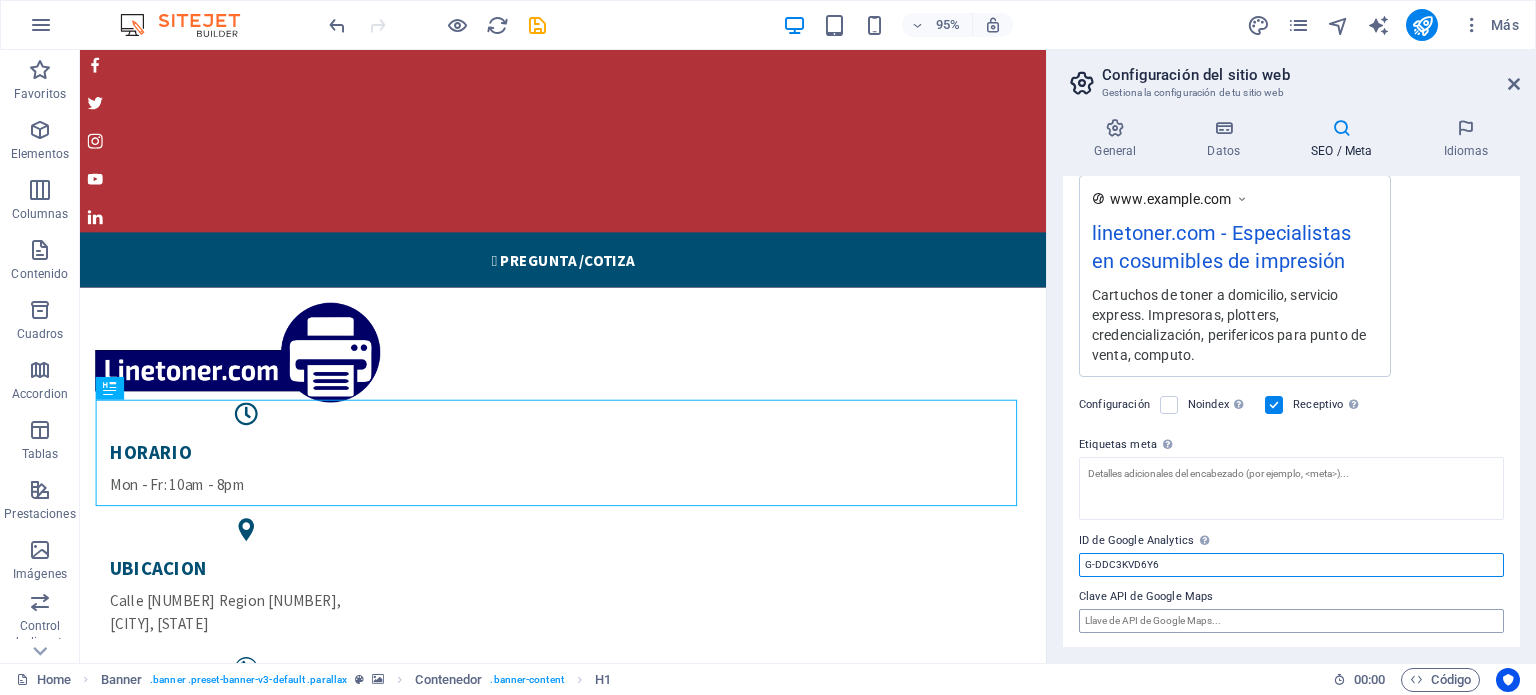 type on "G-DDC3KVD6Y6" 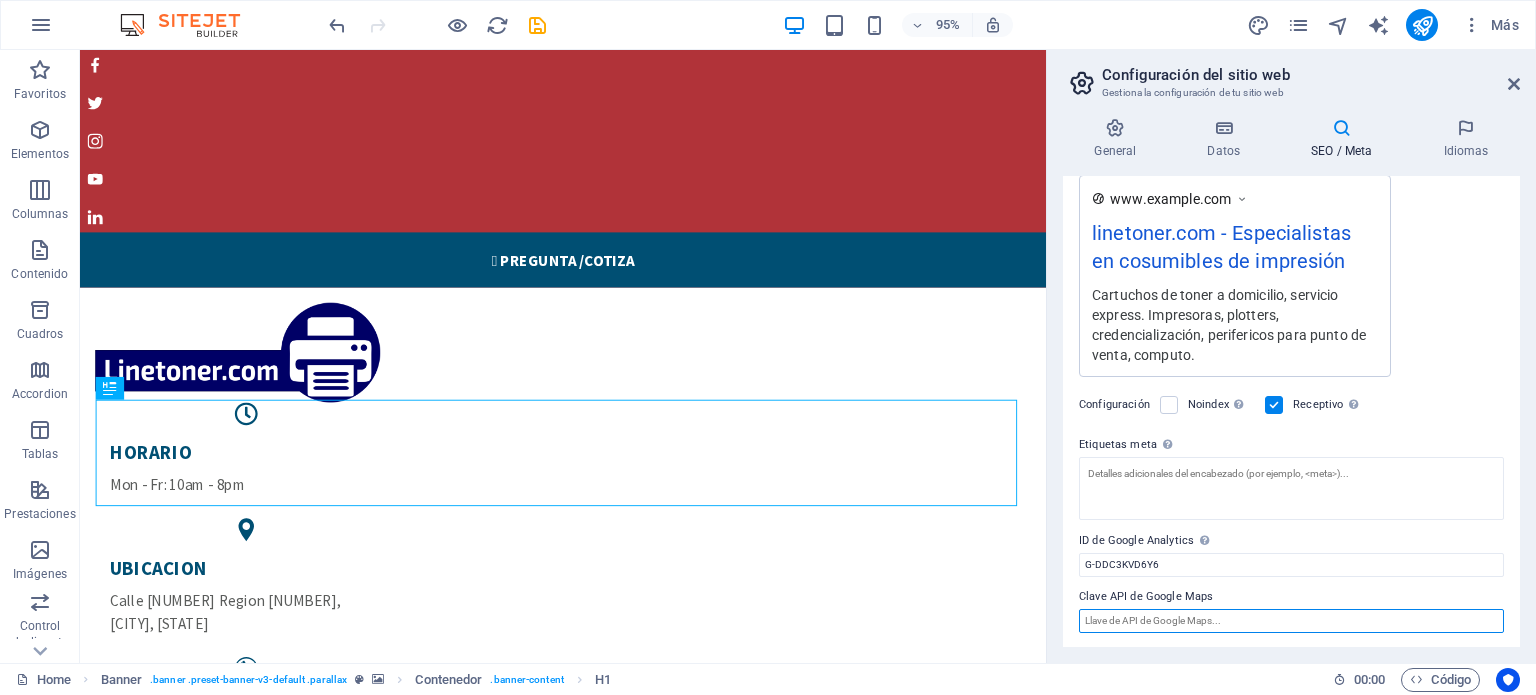 click on "Clave API de Google Maps" at bounding box center (1291, 621) 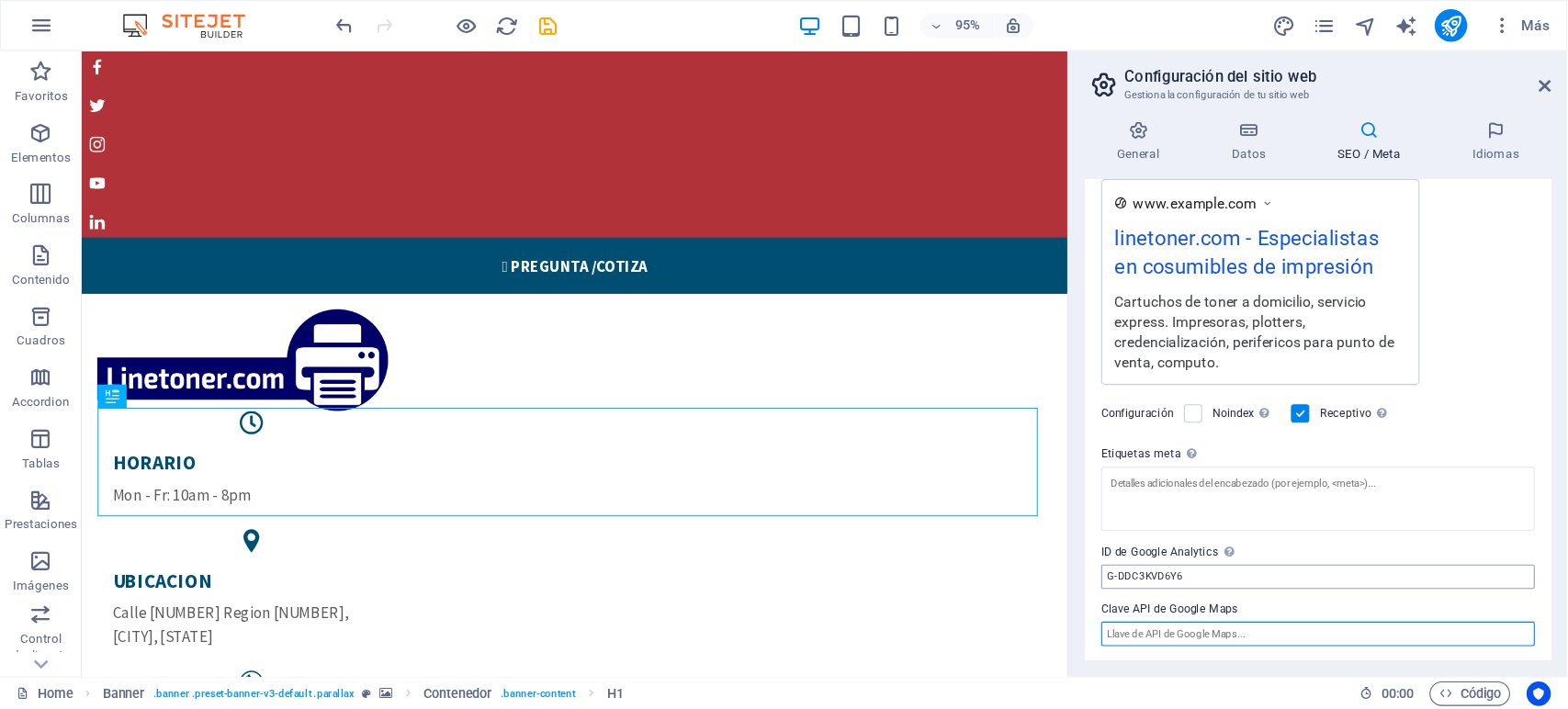 scroll, scrollTop: 252, scrollLeft: 0, axis: vertical 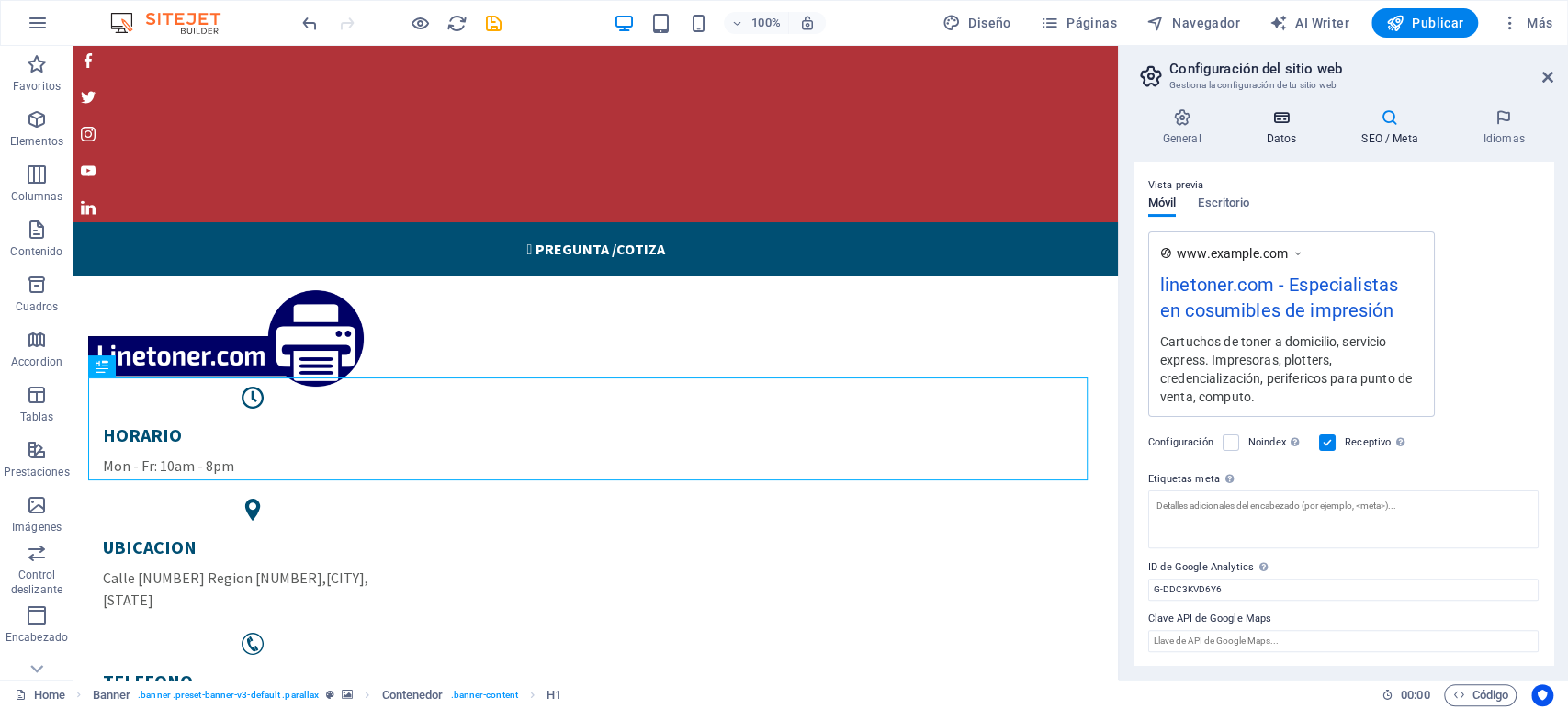 click on "Datos" at bounding box center (1285, 128) 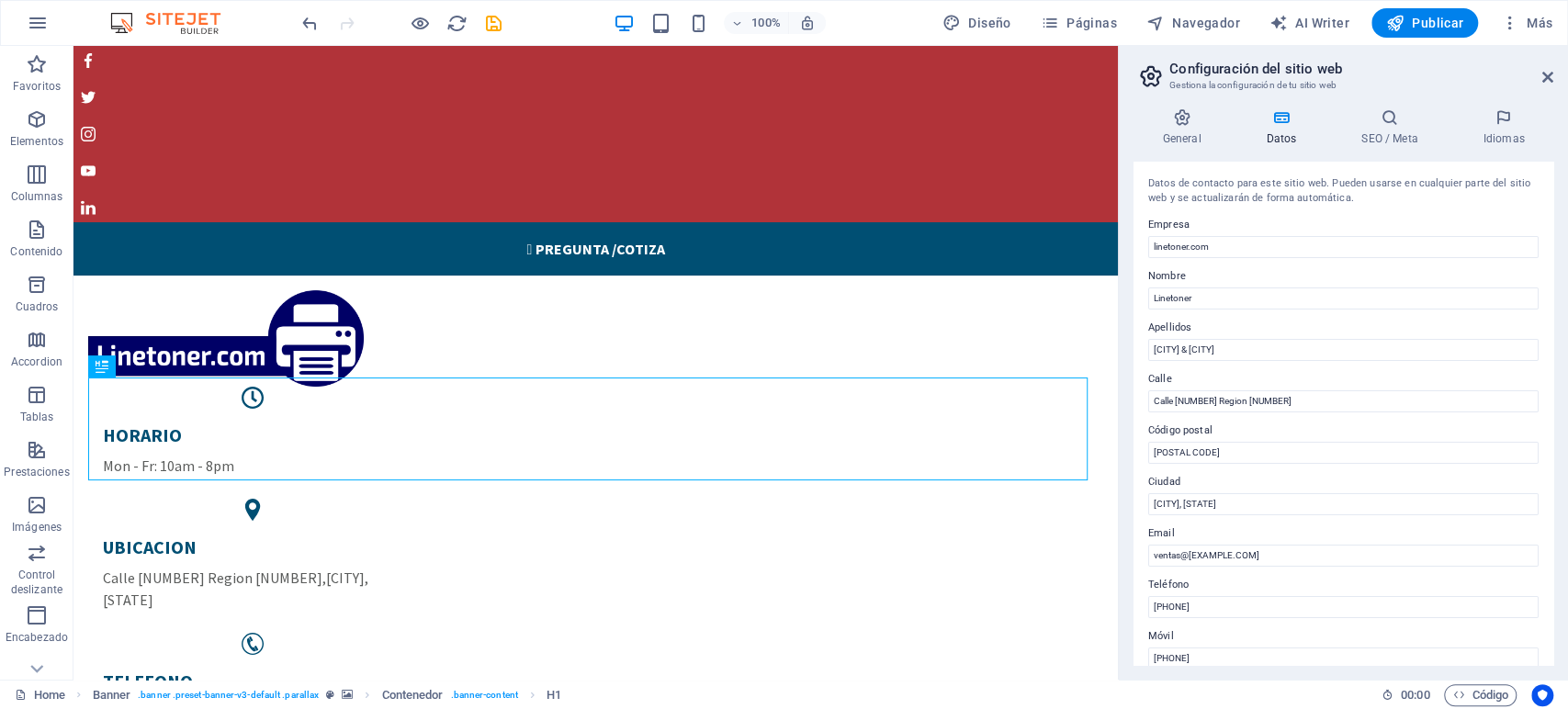 scroll, scrollTop: 378, scrollLeft: 0, axis: vertical 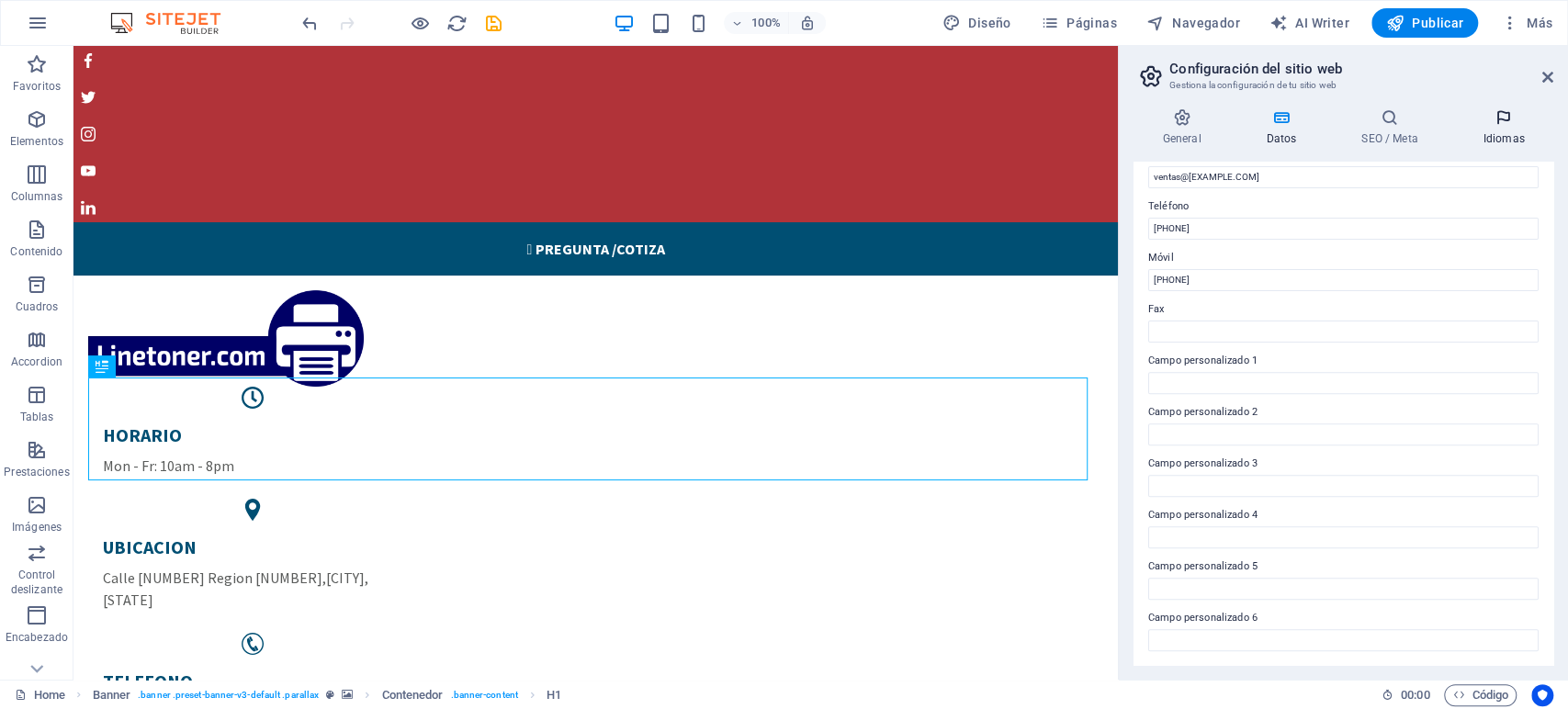 click at bounding box center (1504, 118) 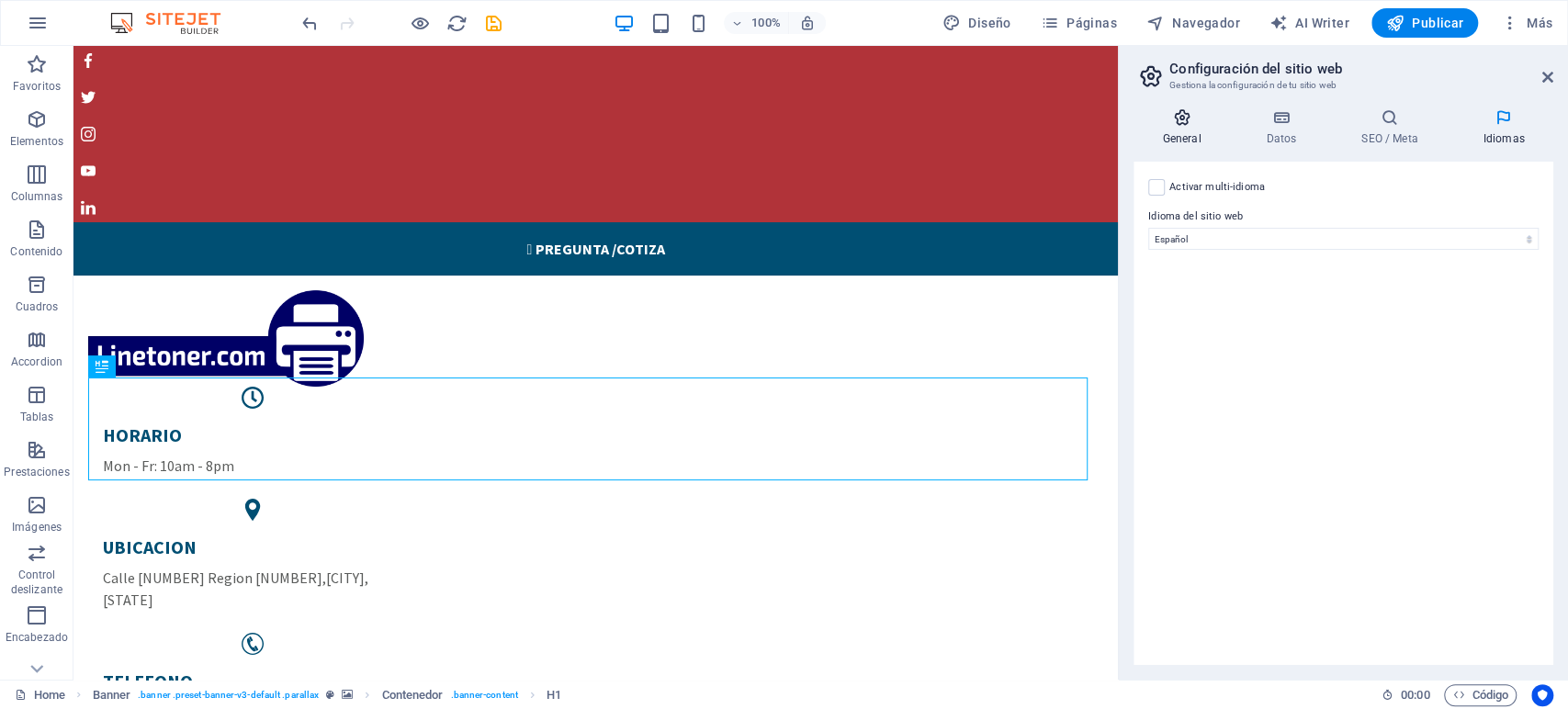 click on "General" at bounding box center [1185, 128] 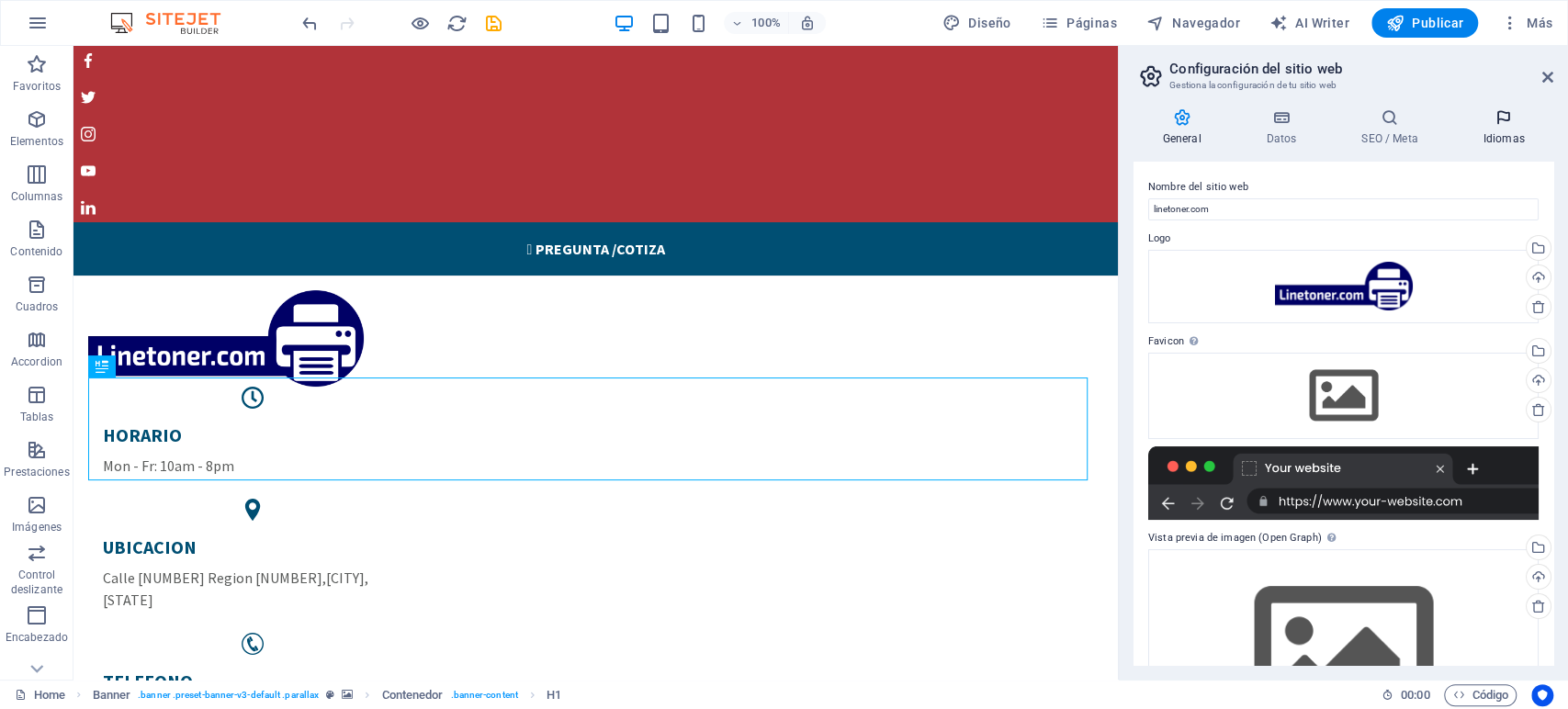 click on "Idiomas" at bounding box center (1504, 128) 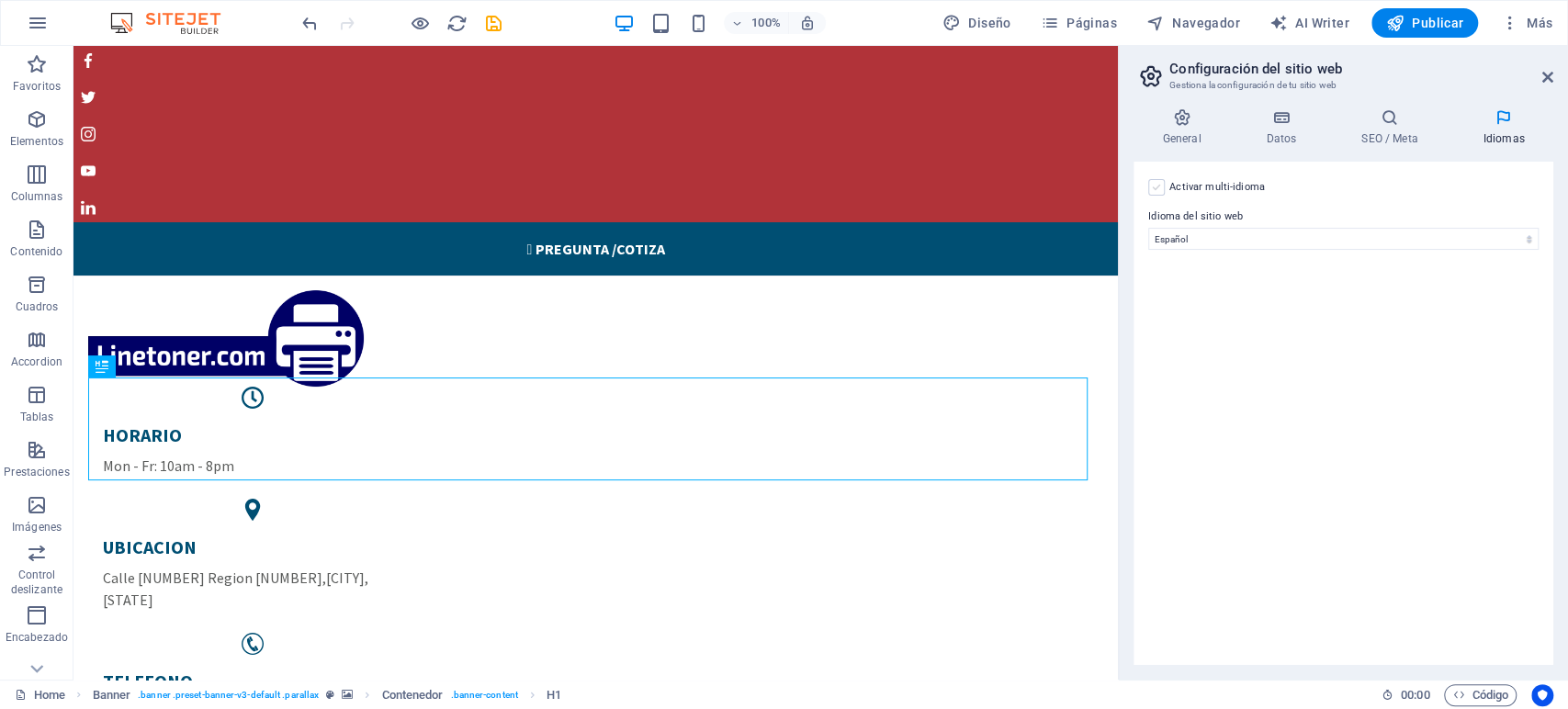 click at bounding box center (1156, 187) 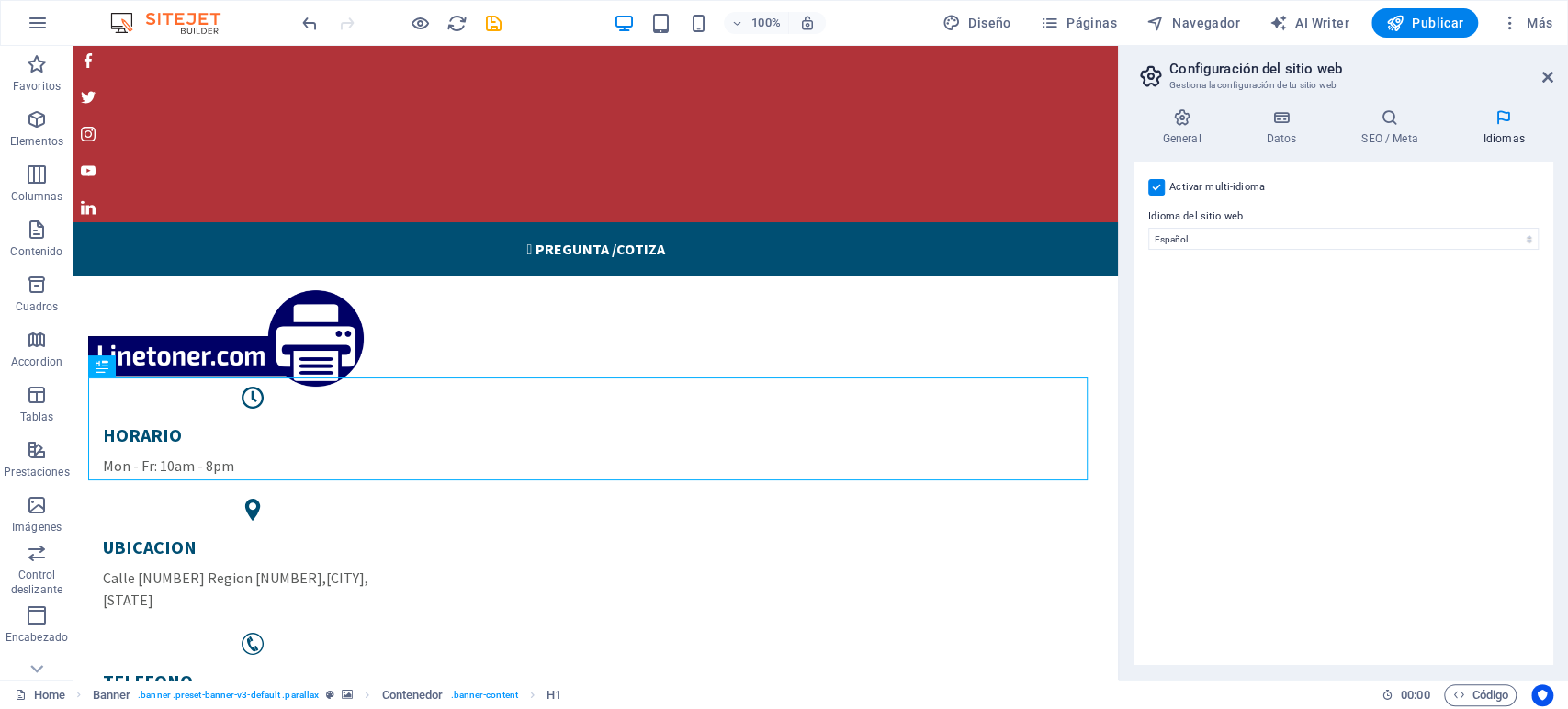 select 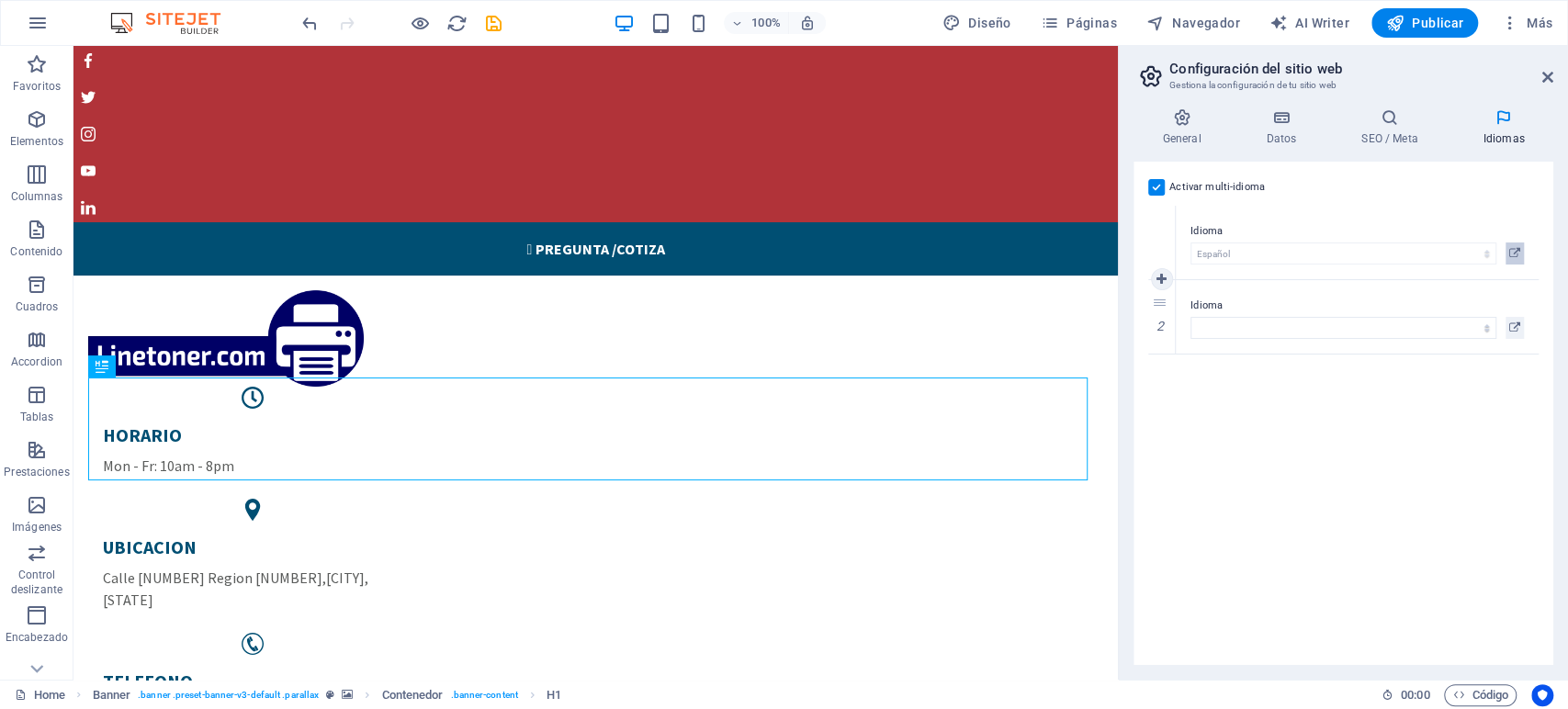 click at bounding box center (1515, 253) 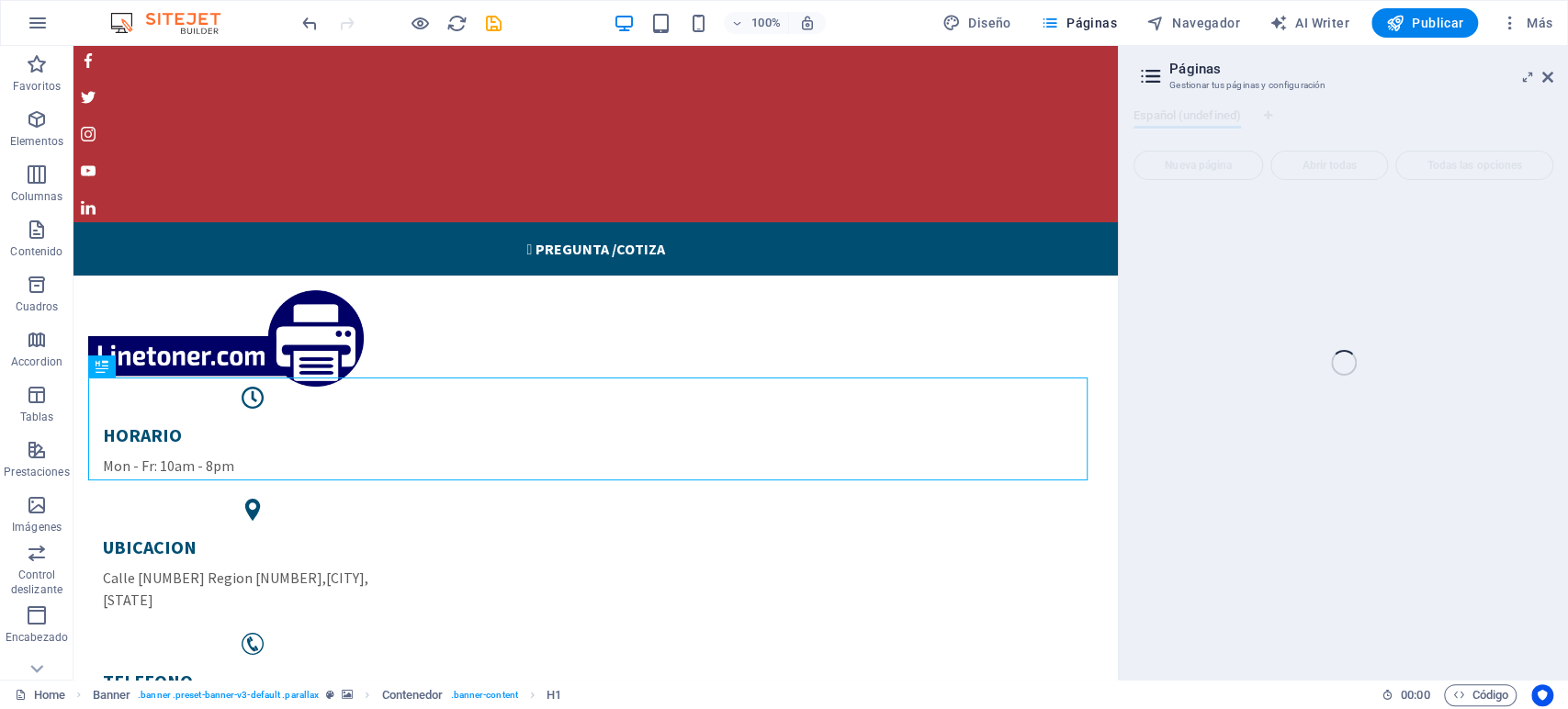 click on "Home Favoritos Elementos Columnas Contenido Cuadros Accordion Tablas Prestaciones Imágenes Control deslizante Encabezado Pie de página Formularios Marketing Colecciones
Arrastra aquí para reemplazar el contenido existente. Si quieres crear un elemento nuevo, pulsa “Ctrl”.
H1   Banner   Banner   Contenedor   Contenedor   Barra de menús   Menú   Barra de menús   Contenedor   Contenedor   Cuadros   Contenedor   Contenedor   Icono   Contenedor   Contenedor   Contenedor   Contenedor   Texto   Contenedor   Icono   Cuadros   Contenedor   Contenedor   Cuadros   Contenedor   Texto   Logo   Barra de información   Contenedor   Texto   Botón   Icono   Iconos de redes sociales 100% Diseño Páginas Navegador AI Writer Publicar Más Home Banner . banner .preset-banner-v3-default .parallax Contenedor . banner-content H1 00 : 00 Código Páginas Gestionar tus páginas y configuración Español (undefined) Nueva página Abrir todas Todas las opciones" at bounding box center (784, 363) 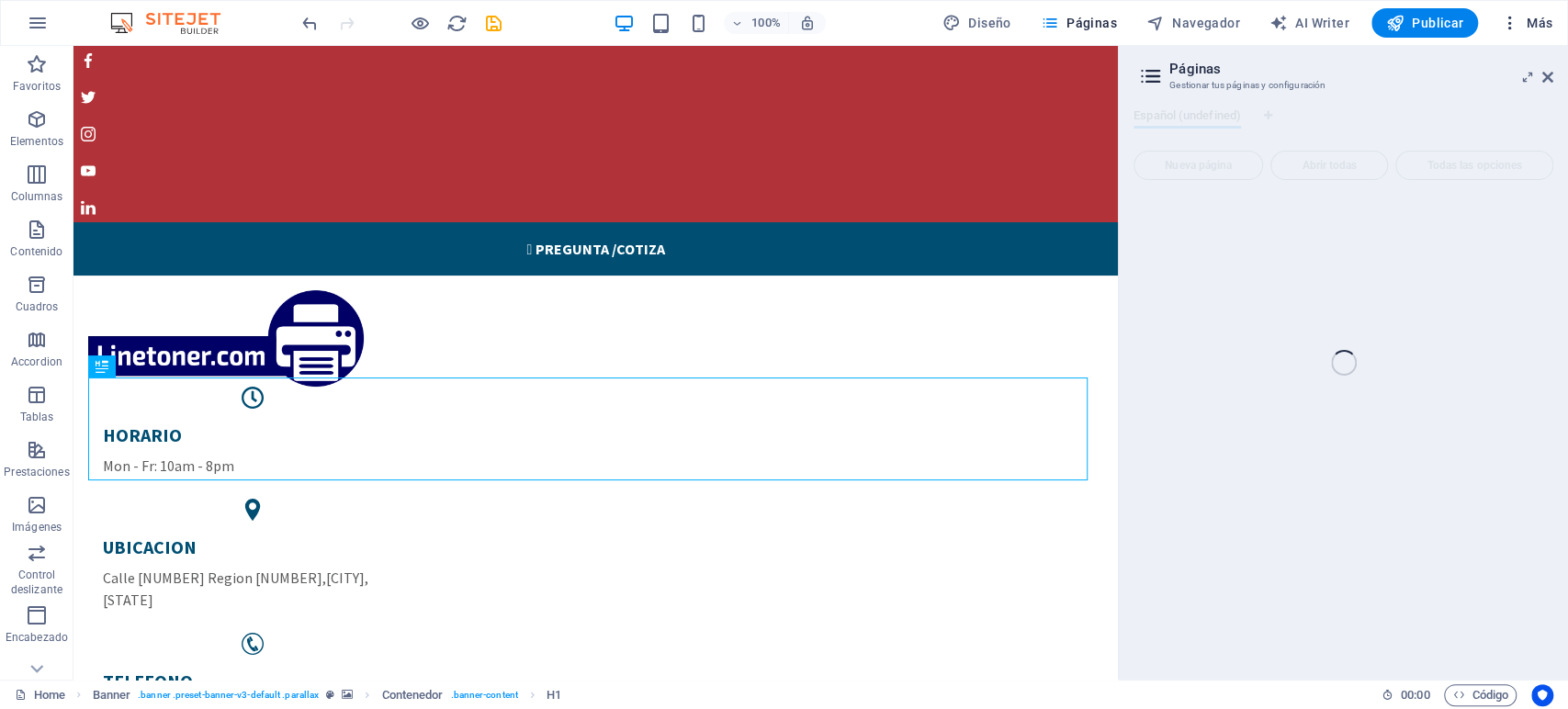 click on "Más" at bounding box center (1526, 23) 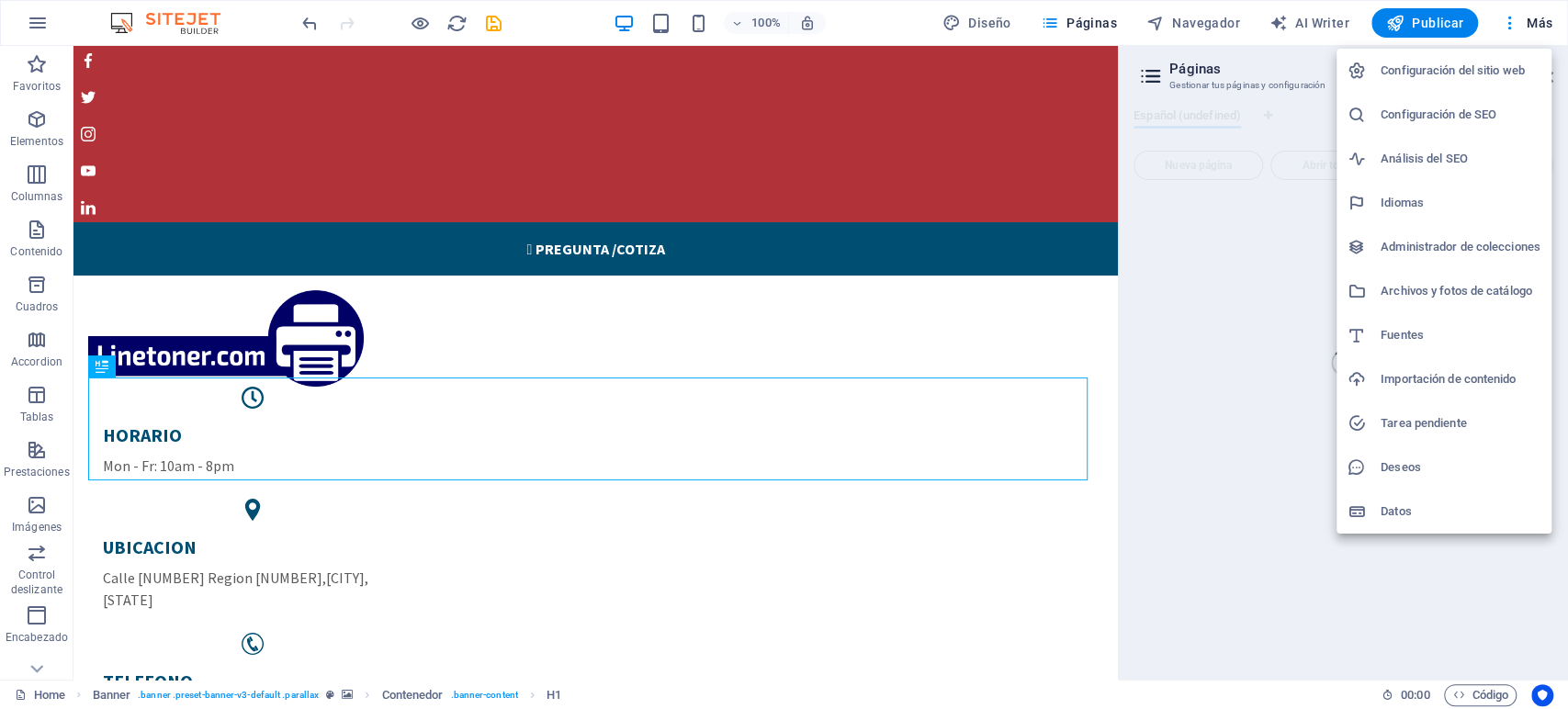click at bounding box center (784, 354) 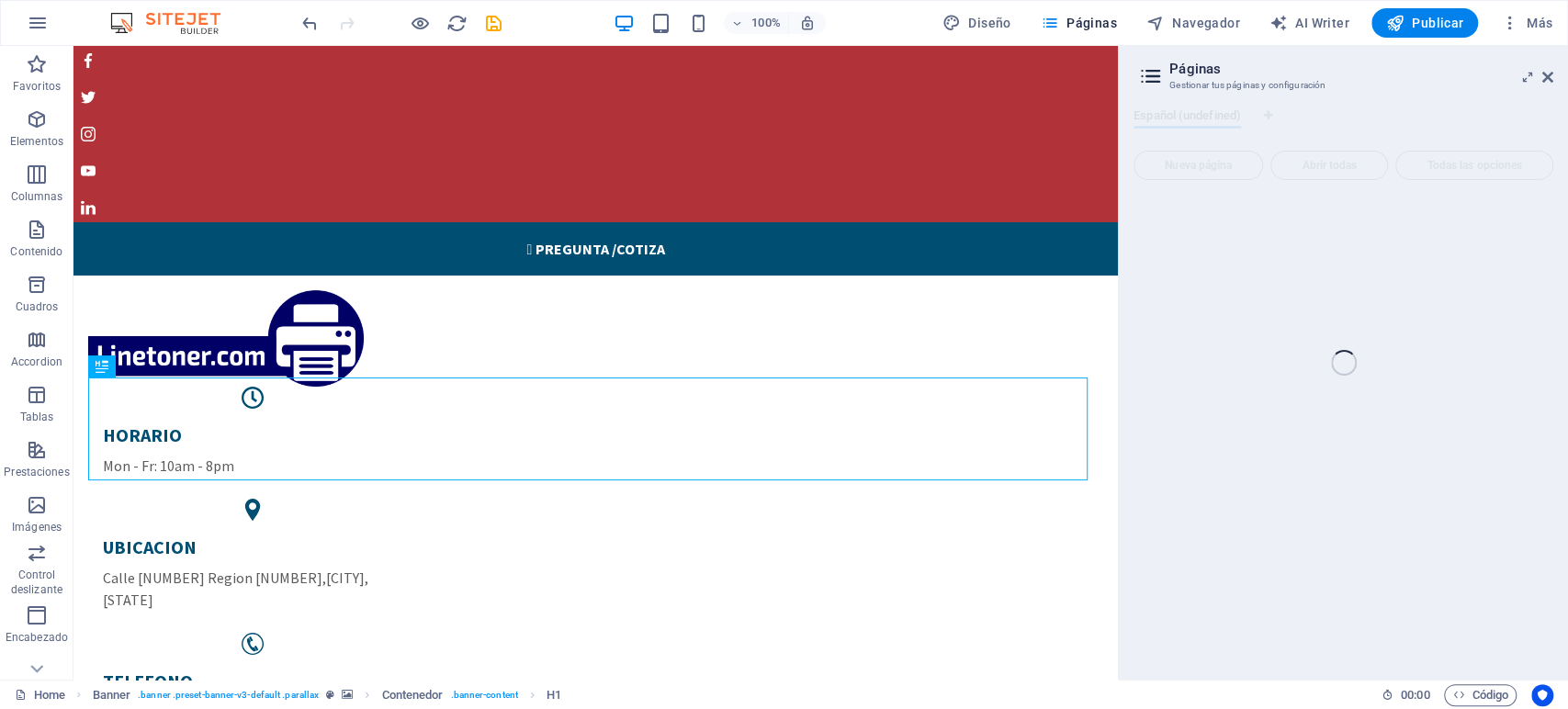 click on "Home Favoritos Elementos Columnas Contenido Cuadros Accordion Tablas Prestaciones Imágenes Control deslizante Encabezado Pie de página Formularios Marketing Colecciones
Arrastra aquí para reemplazar el contenido existente. Si quieres crear un elemento nuevo, pulsa “Ctrl”.
H1   Banner   Banner   Contenedor   Contenedor   Barra de menús   Menú   Barra de menús   Contenedor   Contenedor   Cuadros   Contenedor   Contenedor   Icono   Contenedor   Contenedor   Contenedor   Contenedor   Texto   Contenedor   Icono   Cuadros   Contenedor   Contenedor   Cuadros   Contenedor   Texto   Logo   Barra de información   Contenedor   Texto   Botón   Icono   Iconos de redes sociales 100% Diseño Páginas Navegador AI Writer Publicar Más Home Banner . banner .preset-banner-v3-default .parallax Contenedor . banner-content H1 00 : 00 Código Páginas Gestionar tus páginas y configuración Español (undefined) Nueva página Abrir todas Todas las opciones" at bounding box center (784, 363) 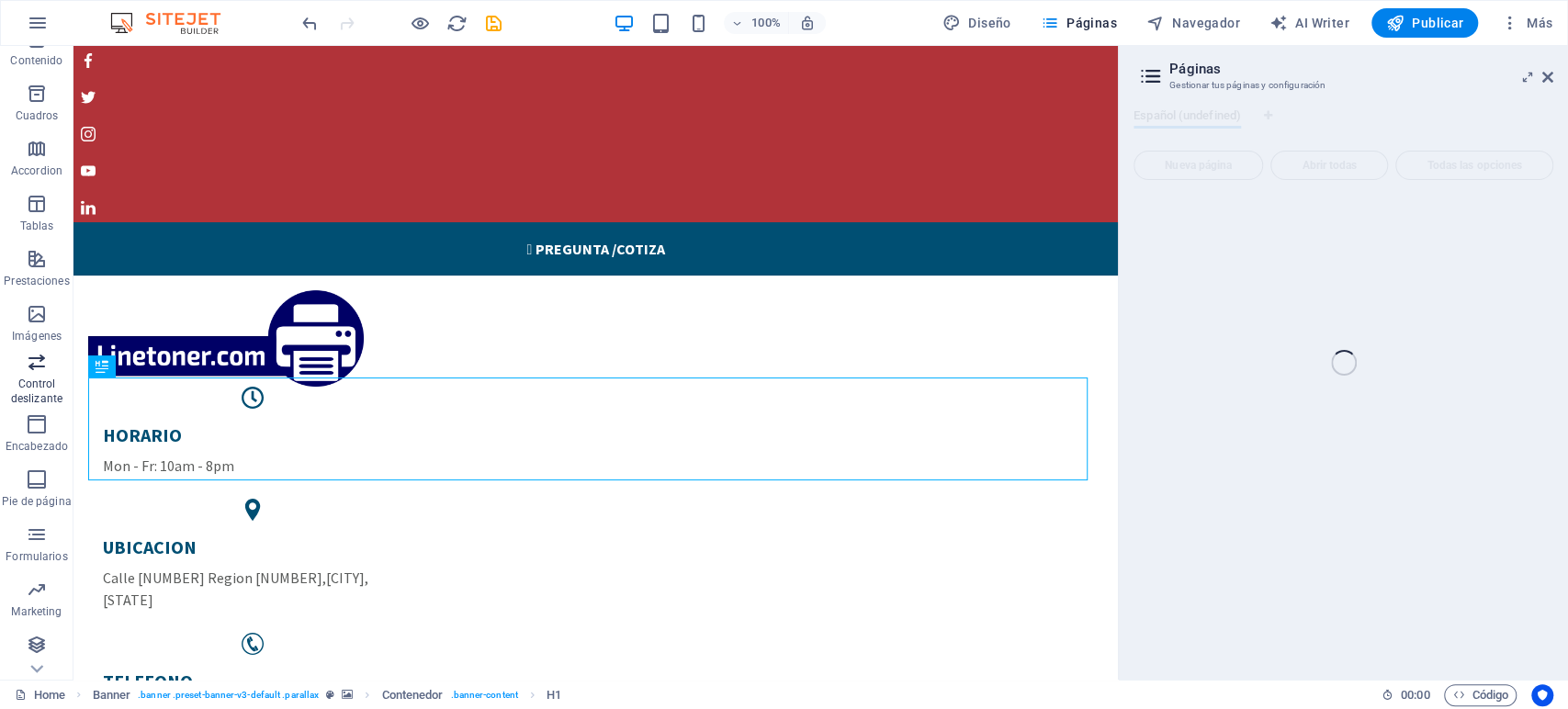 scroll, scrollTop: 192, scrollLeft: 0, axis: vertical 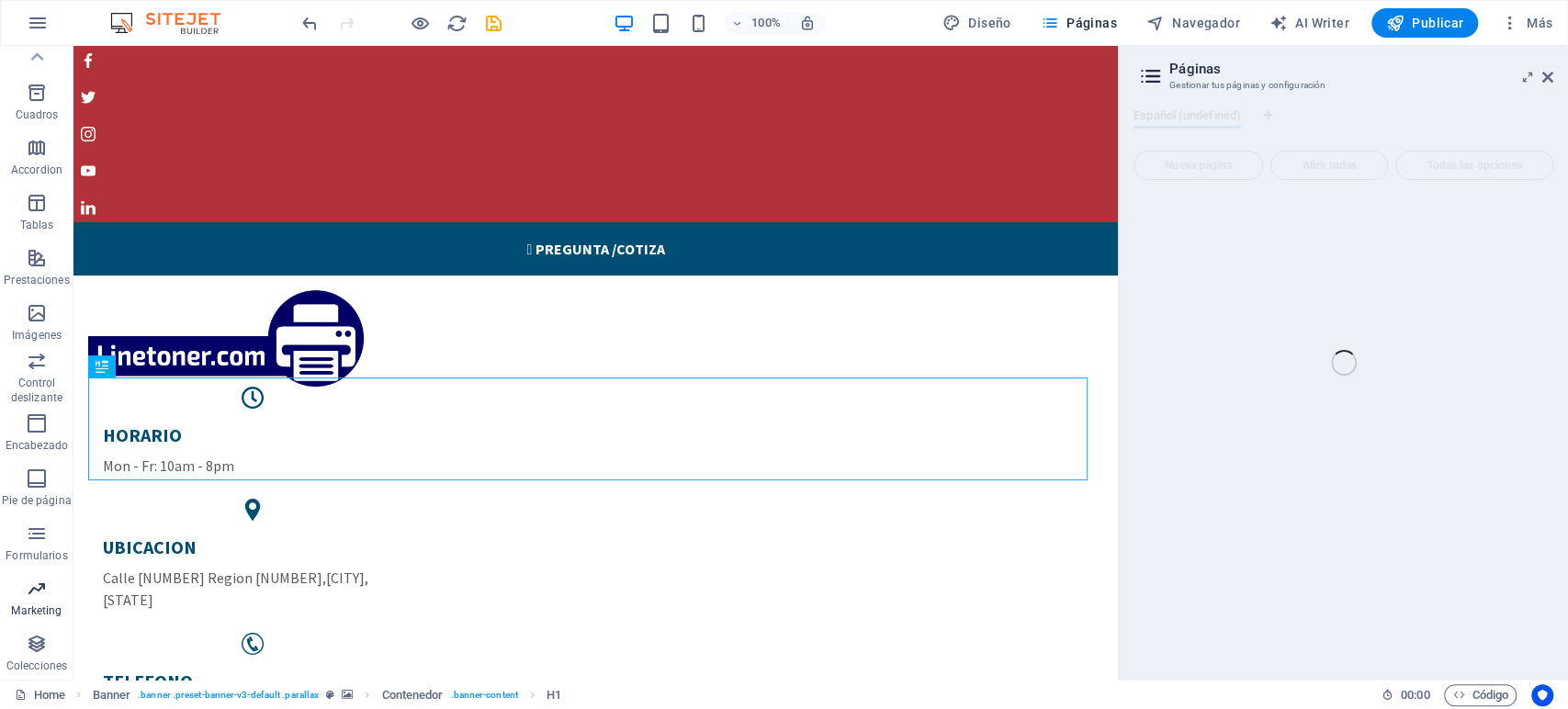 click on "Marketing" at bounding box center [36, 611] 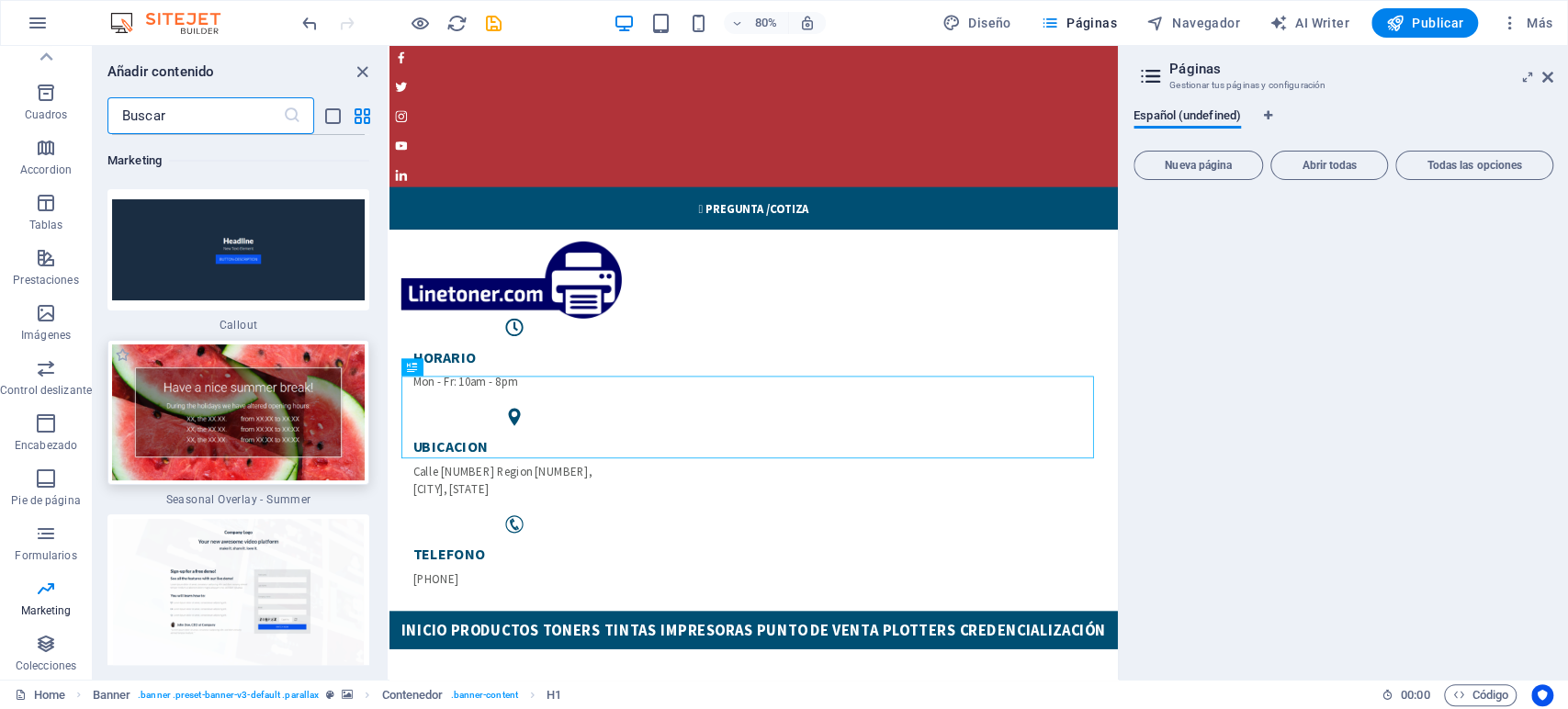 scroll, scrollTop: 30843, scrollLeft: 0, axis: vertical 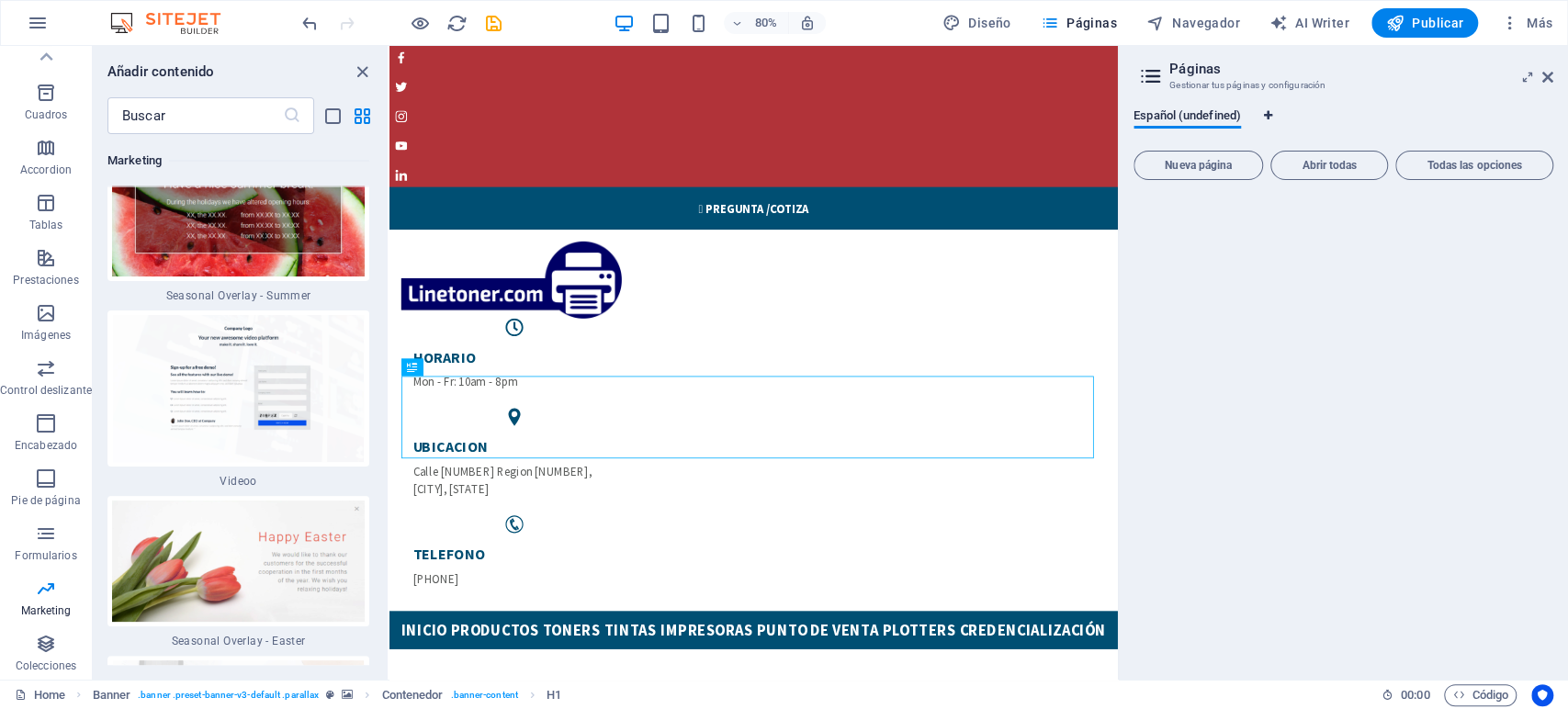 click at bounding box center [1268, 116] 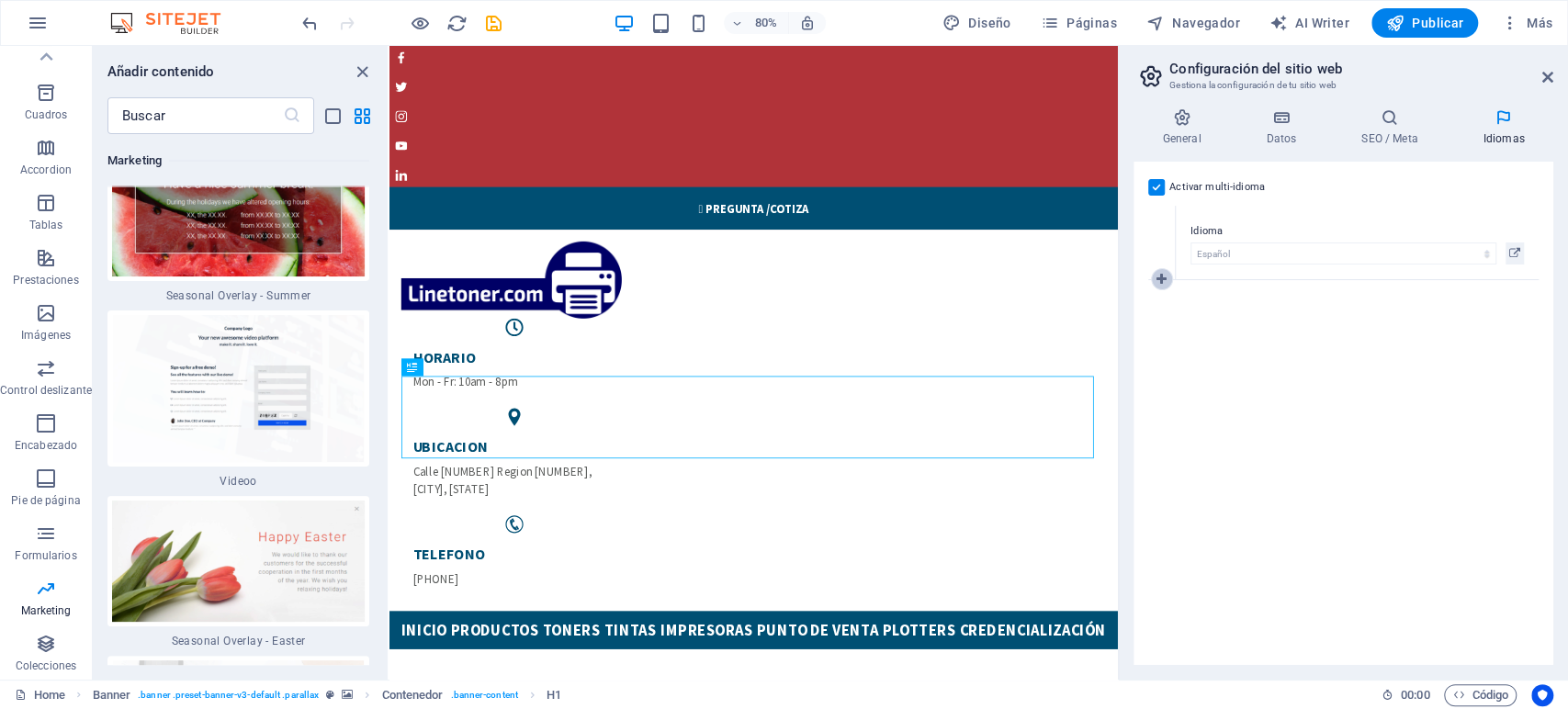 click at bounding box center [1161, 279] 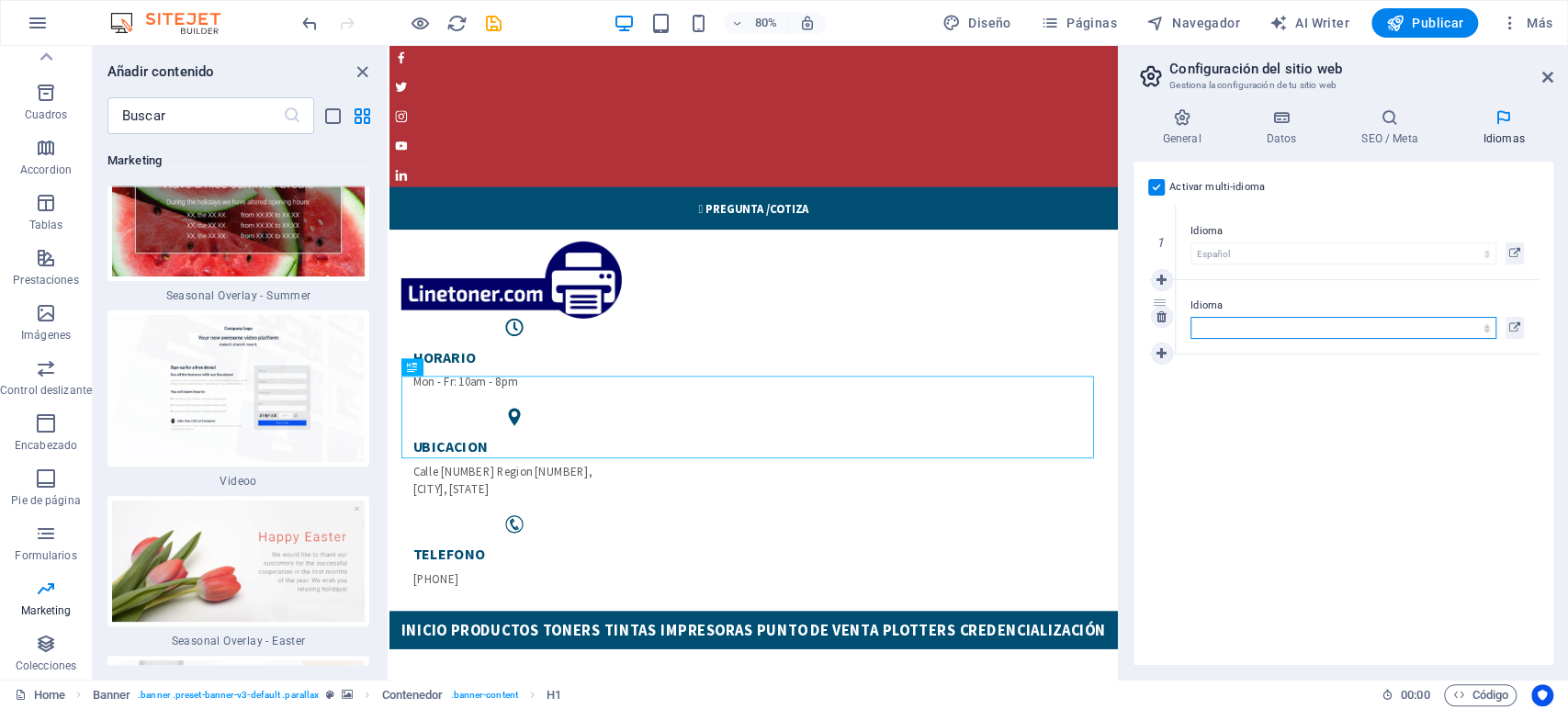 click on "Abkhazian Afar Afrikaans Akan Albanés Alemán Amharic Árabe Aragonese Armenian Assamese Avaric Avestan Aymara Azerbaijani Bambara Bashkir Basque Belarusian Bengalí Bihari languages Bislama Bokmål Bosnian Breton Búlgaro Burmese Catalán Central Khmer Chamorro Chechen Checo Chino Church Slavic Chuvash Coreano Cornish Corsican Cree Croata Danés Dzongkha Eslovaco Esloveno Español Esperanto Estonian Ewe Faroese Farsi (Persa) Fijian Finlandés Francés Fulah Gaelic Galician Ganda Georgian Greenlandic Griego Guaraní Gujarati Haitian Creole Hausa Hebreo Herero Hindi Hiri Motu Holandés Húngaro Ido Igbo Indonesio Inglés Interlingua Interlingue Inuktitut Inupiaq Irish Islandés Italiano Japonés Javanese Kannada Kanuri Kashmiri Kazakh Kikuyu Kinyarwanda Komi Kongo Kurdish Kwanyama Kyrgyz Lao Latín Letón Limburgish Lingala Lituano Luba-Katanga Luxembourgish Macedonio Malagasy Malay Malayalam Maldivian Maltés Manx Maori Marathi Marshallese Mongolian Nauru Navajo Ndonga Nepali North Ndebele Northern Sami Pali" at bounding box center [1343, 328] 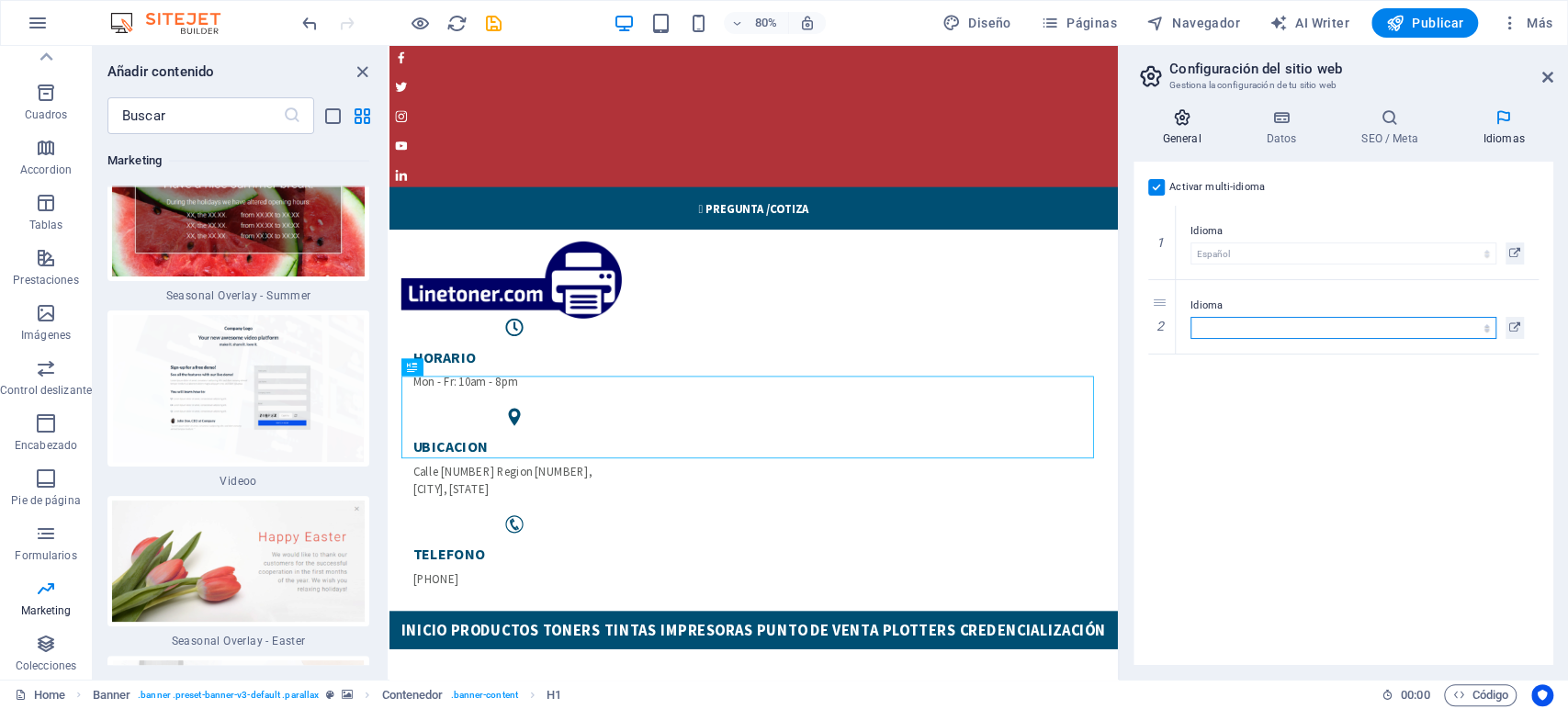 select on "73" 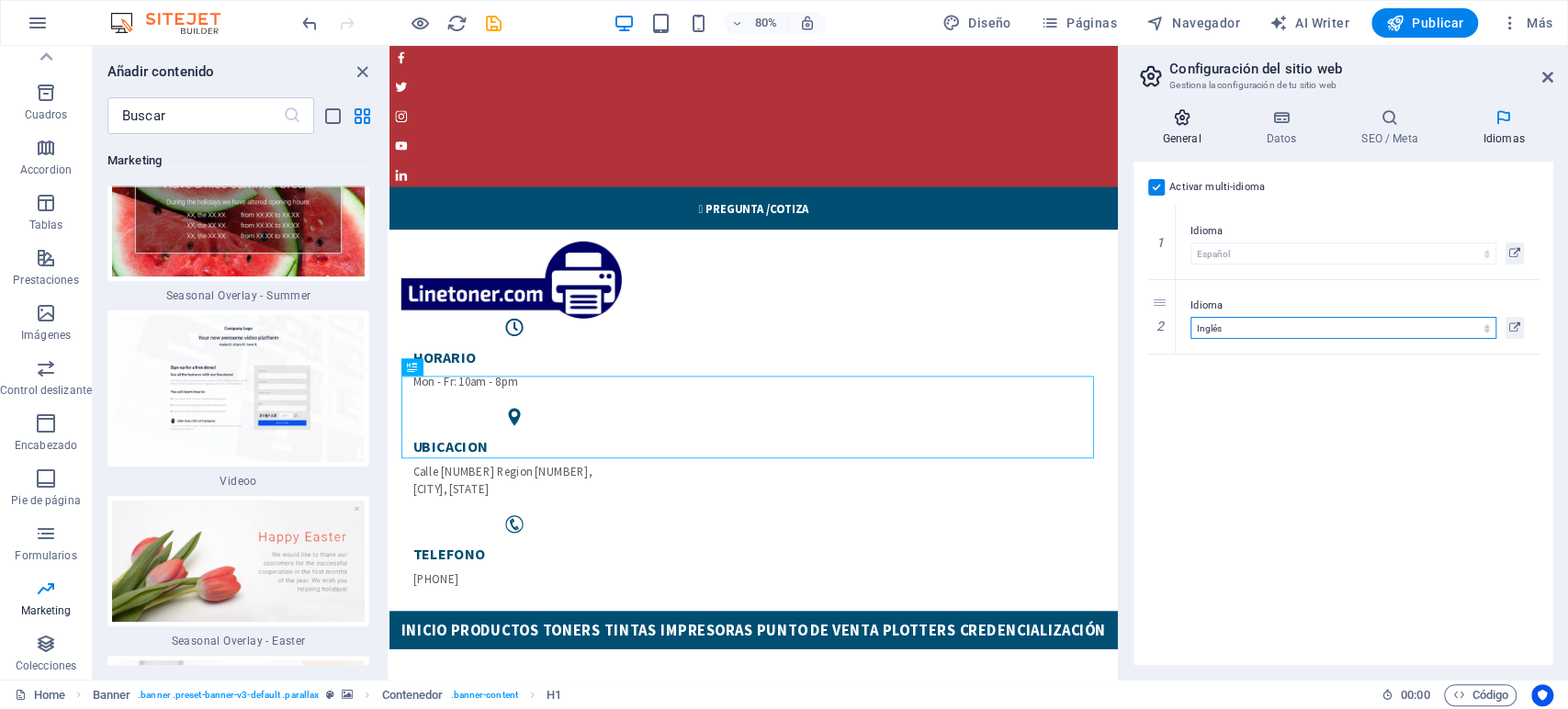 click on "Abkhazian Afar Afrikaans Akan Albanés Alemán Amharic Árabe Aragonese Armenian Assamese Avaric Avestan Aymara Azerbaijani Bambara Bashkir Basque Belarusian Bengalí Bihari languages Bislama Bokmål Bosnian Breton Búlgaro Burmese Catalán Central Khmer Chamorro Chechen Checo Chino Church Slavic Chuvash Coreano Cornish Corsican Cree Croata Danés Dzongkha Eslovaco Esloveno Español Esperanto Estonian Ewe Faroese Farsi (Persa) Fijian Finlandés Francés Fulah Gaelic Galician Ganda Georgian Greenlandic Griego Guaraní Gujarati Haitian Creole Hausa Hebreo Herero Hindi Hiri Motu Holandés Húngaro Ido Igbo Indonesio Inglés Interlingua Interlingue Inuktitut Inupiaq Irish Islandés Italiano Japonés Javanese Kannada Kanuri Kashmiri Kazakh Kikuyu Kinyarwanda Komi Kongo Kurdish Kwanyama Kyrgyz Lao Latín Letón Limburgish Lingala Lituano Luba-Katanga Luxembourgish Macedonio Malagasy Malay Malayalam Maldivian Maltés Manx Maori Marathi Marshallese Mongolian Nauru Navajo Ndonga Nepali North Ndebele Northern Sami Pali" at bounding box center (1343, 328) 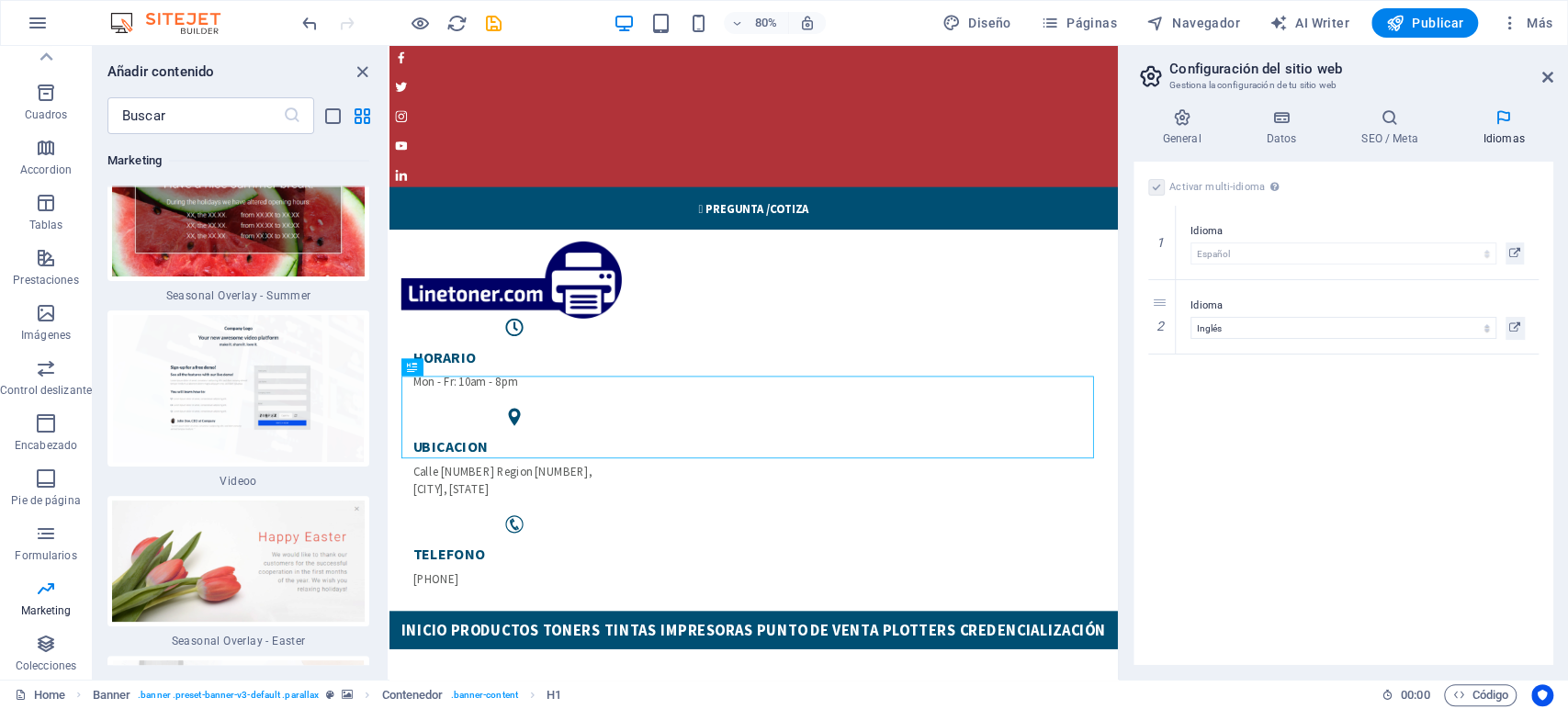 click on "Activar multi-idioma Para desactivar la opción multi-idioma, elimine todos los idiomas hasta que solo tenga un idioma. Idioma del sitio web Abkhazian Afar Afrikaans Akan Albanés Alemán Amharic Árabe Aragonese Armenian Assamese Avaric Avestan Aymara Azerbaijani Bambara Bashkir Basque Belarusian Bengalí Bihari languages Bislama Bokmål Bosnian Breton Búlgaro Burmese Catalán Central Khmer Chamorro Chechen Checo Chino Church Slavic Chuvash Coreano Cornish Corsican Cree Croata Danés Dzongkha Eslovaco Esloveno Español Esperanto Estonian Ewe Faroese Farsi (Persa) Fijian Finlandés Francés Fulah Gaelic Galician Ganda Georgian Greenlandic Griego Guaraní Gujarati Haitian Creole Hausa Hebreo Herero Hindi Hiri Motu Holandés Húngaro Ido Igbo Indonesio Inglés Interlingua Interlingue Inuktitut Inupiaq Irish Islandés Italiano Japonés Javanese Kannada Kanuri Kashmiri Kazakh Kikuyu Kinyarwanda Komi Kongo Kurdish Kwanyama Kyrgyz Lao Latín Letón Limburgish Lingala Lituano Luba-Katanga Luxembourgish Macedonio 1" at bounding box center (1343, 413) 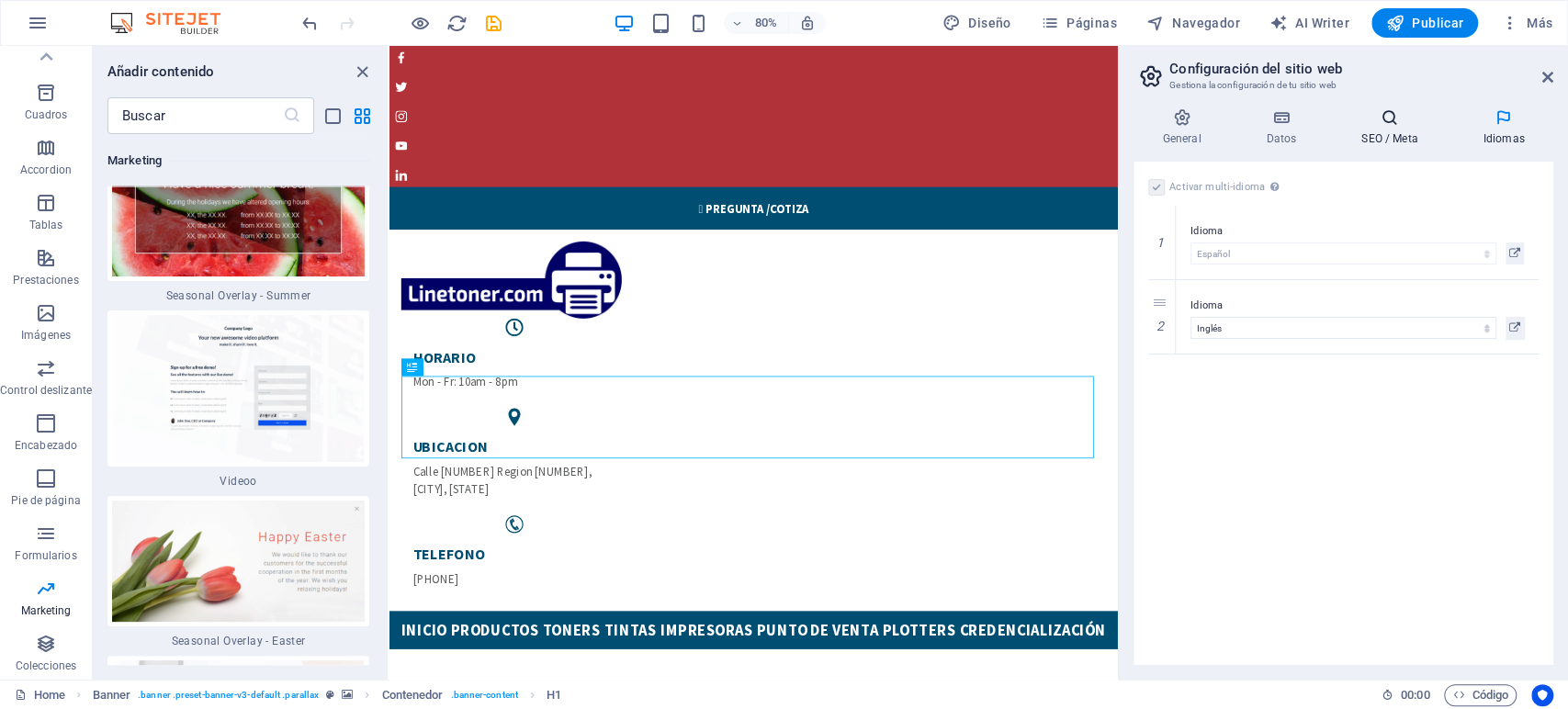 click on "SEO / Meta" at bounding box center (1393, 128) 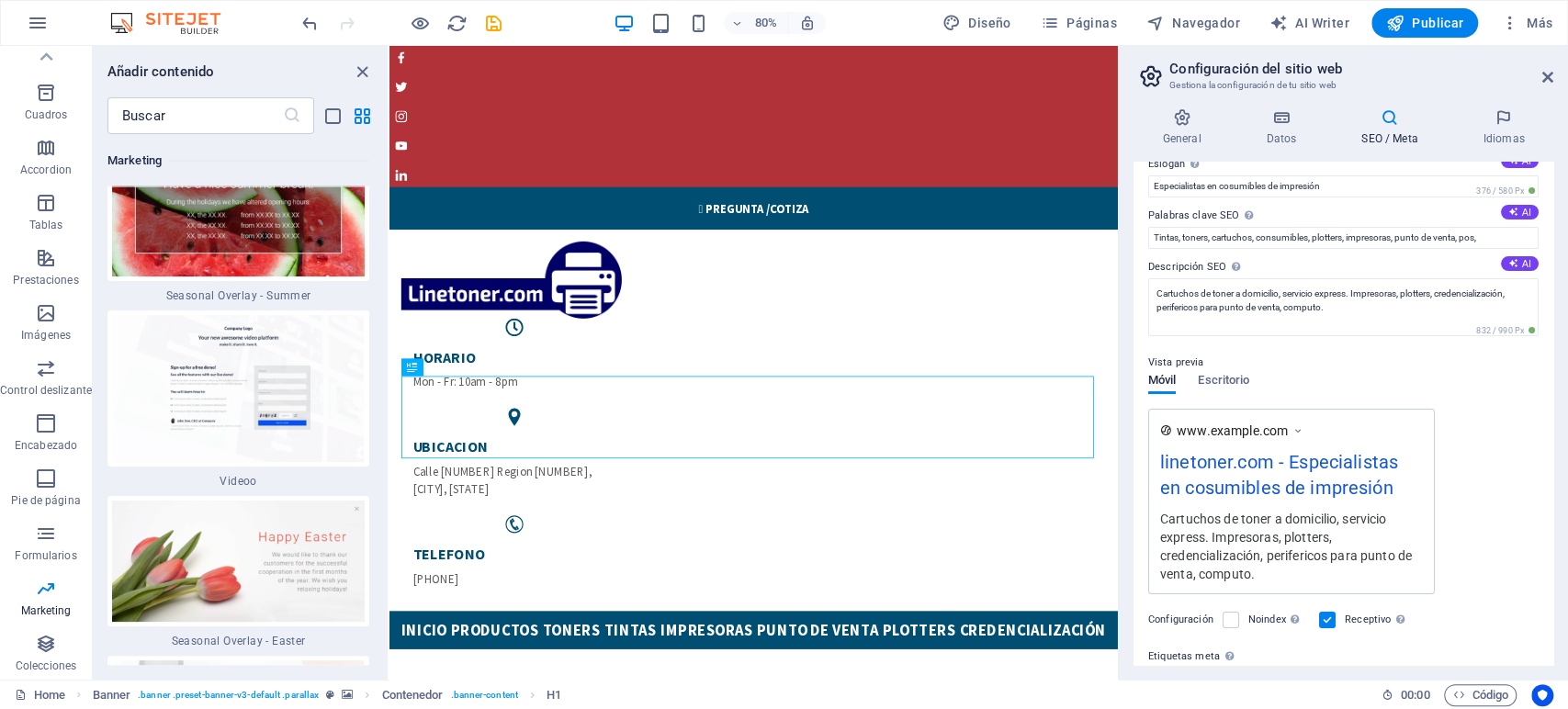 scroll, scrollTop: 204, scrollLeft: 0, axis: vertical 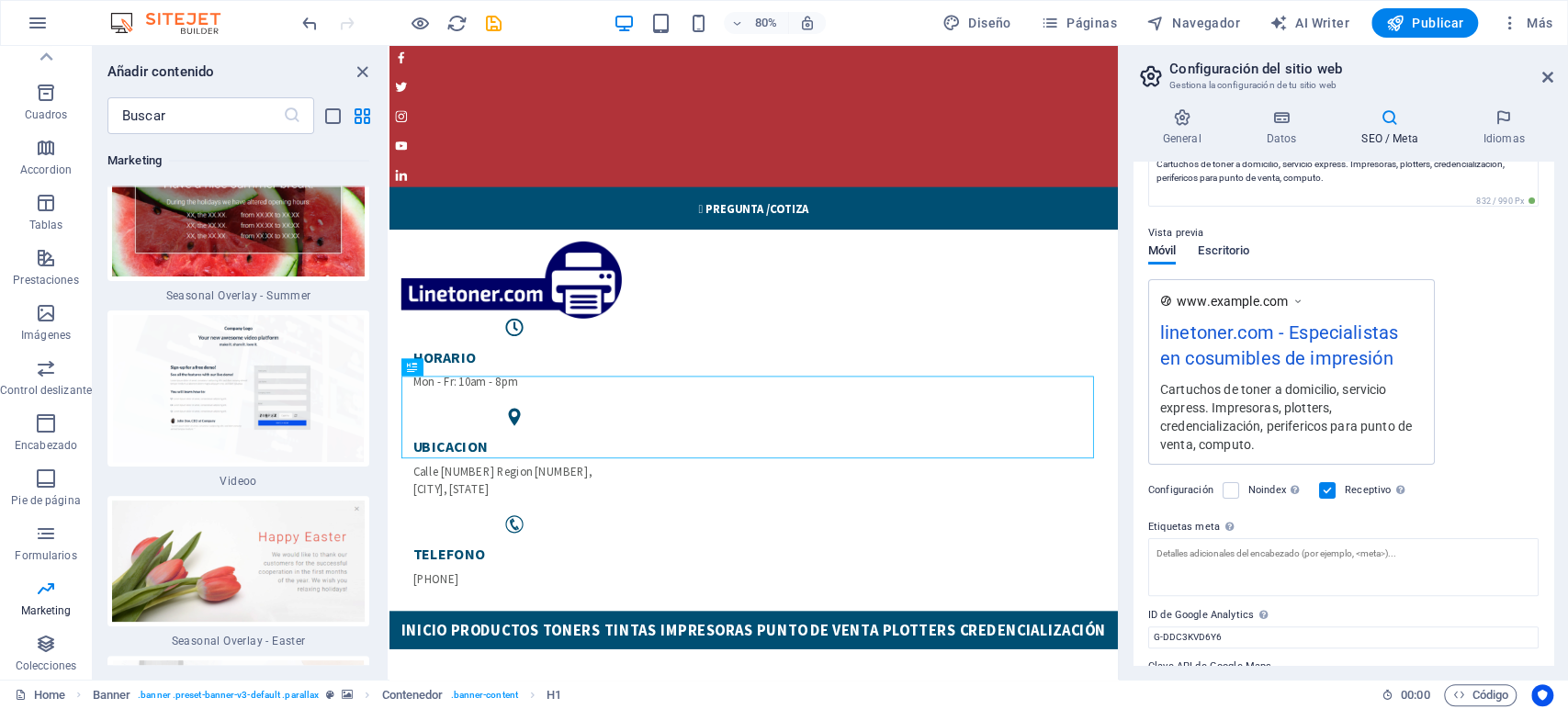 click on "Escritorio" at bounding box center [1224, 253] 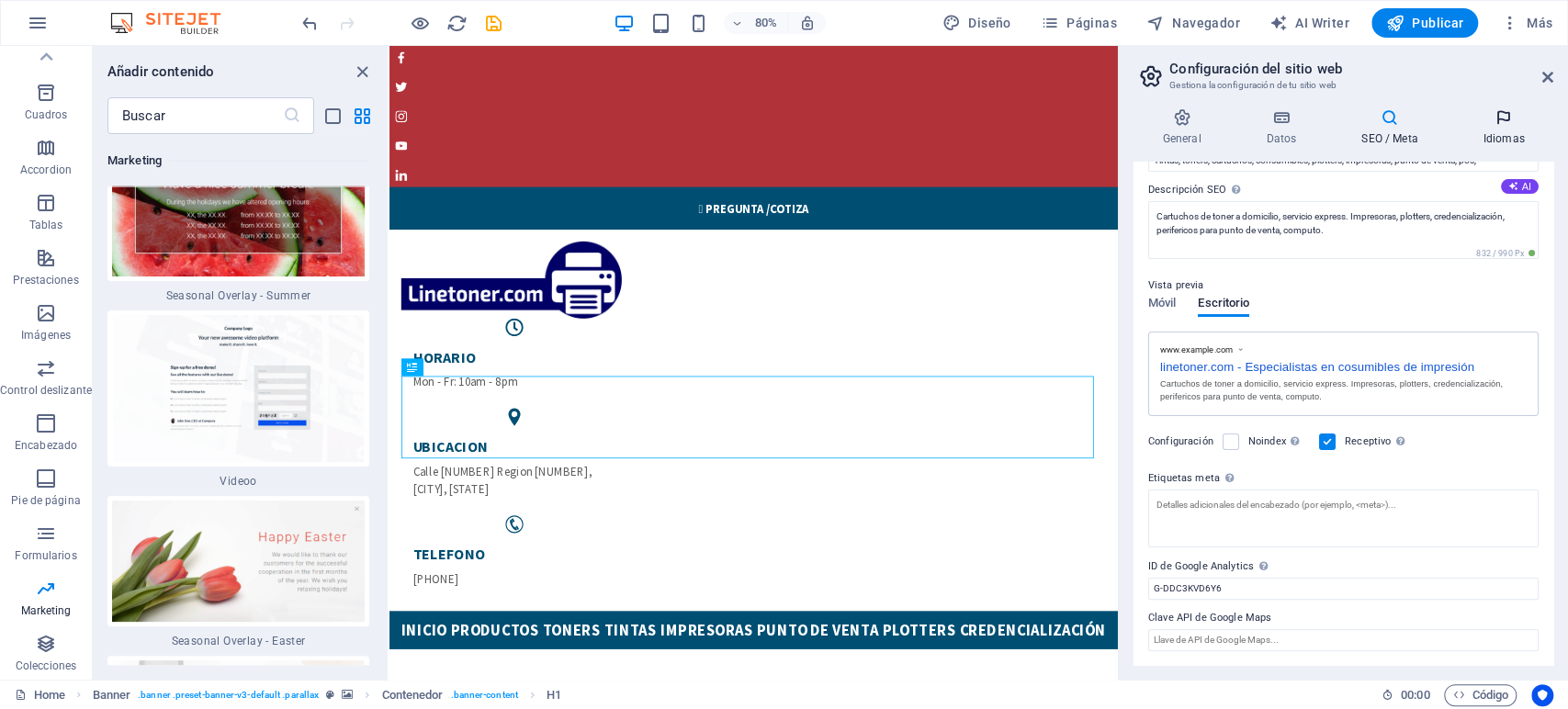 click at bounding box center [1504, 118] 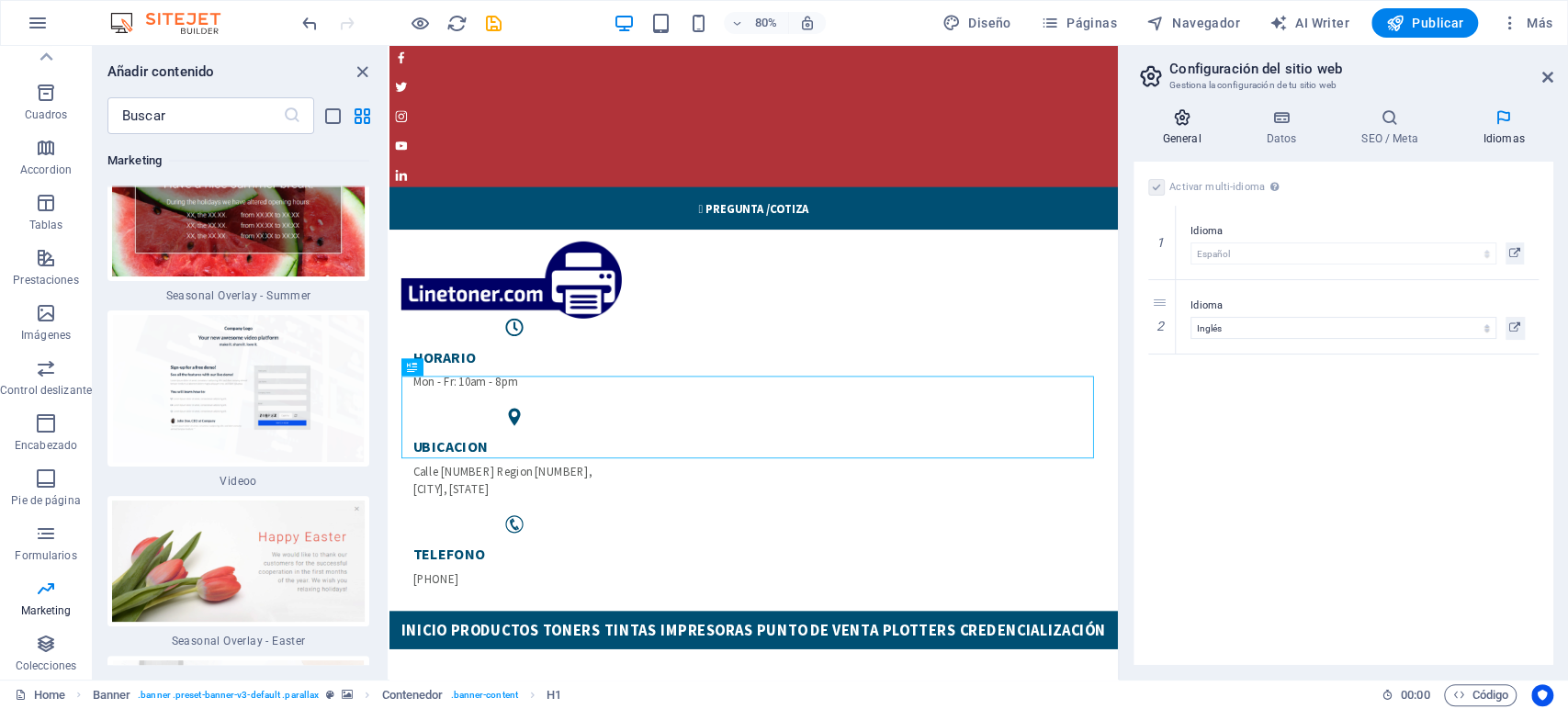 click at bounding box center [1181, 118] 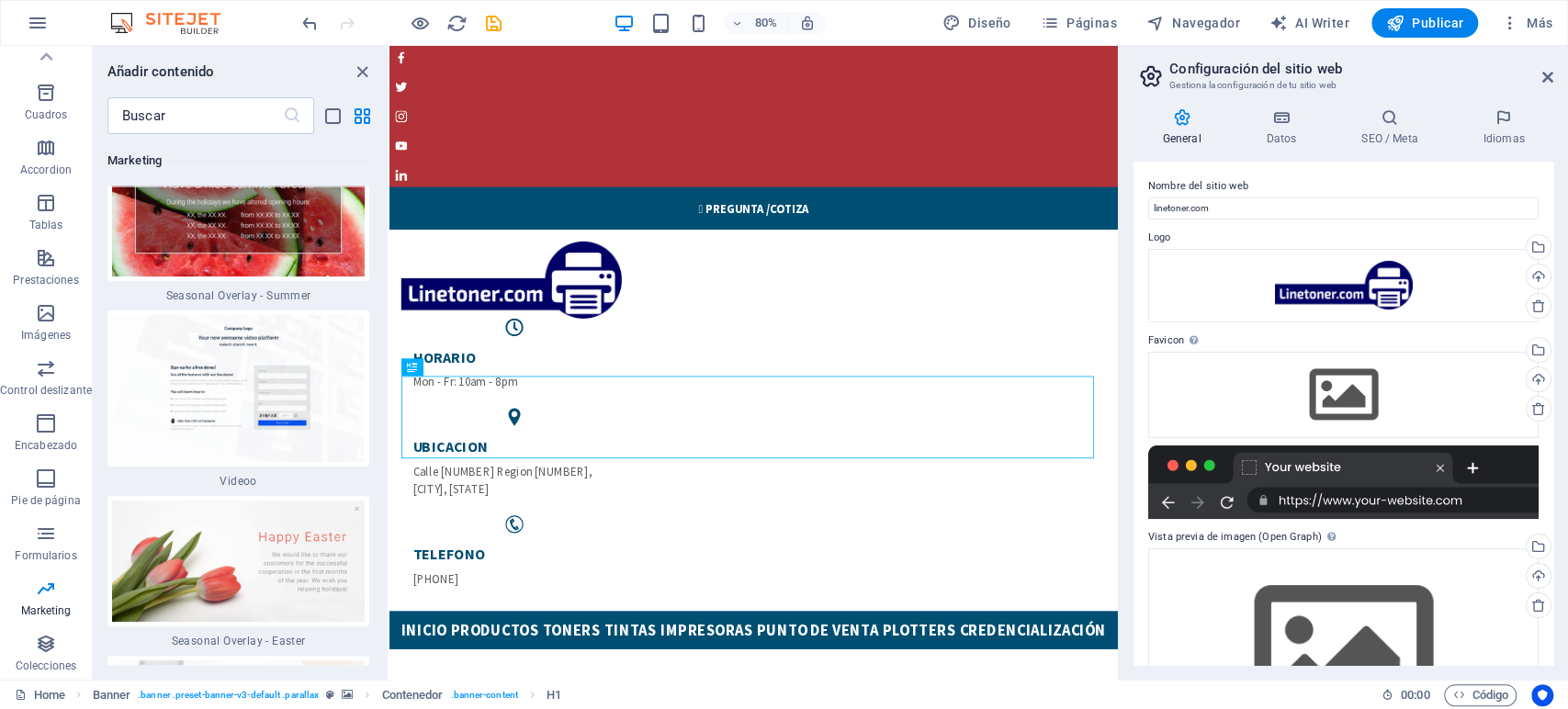 scroll, scrollTop: 0, scrollLeft: 0, axis: both 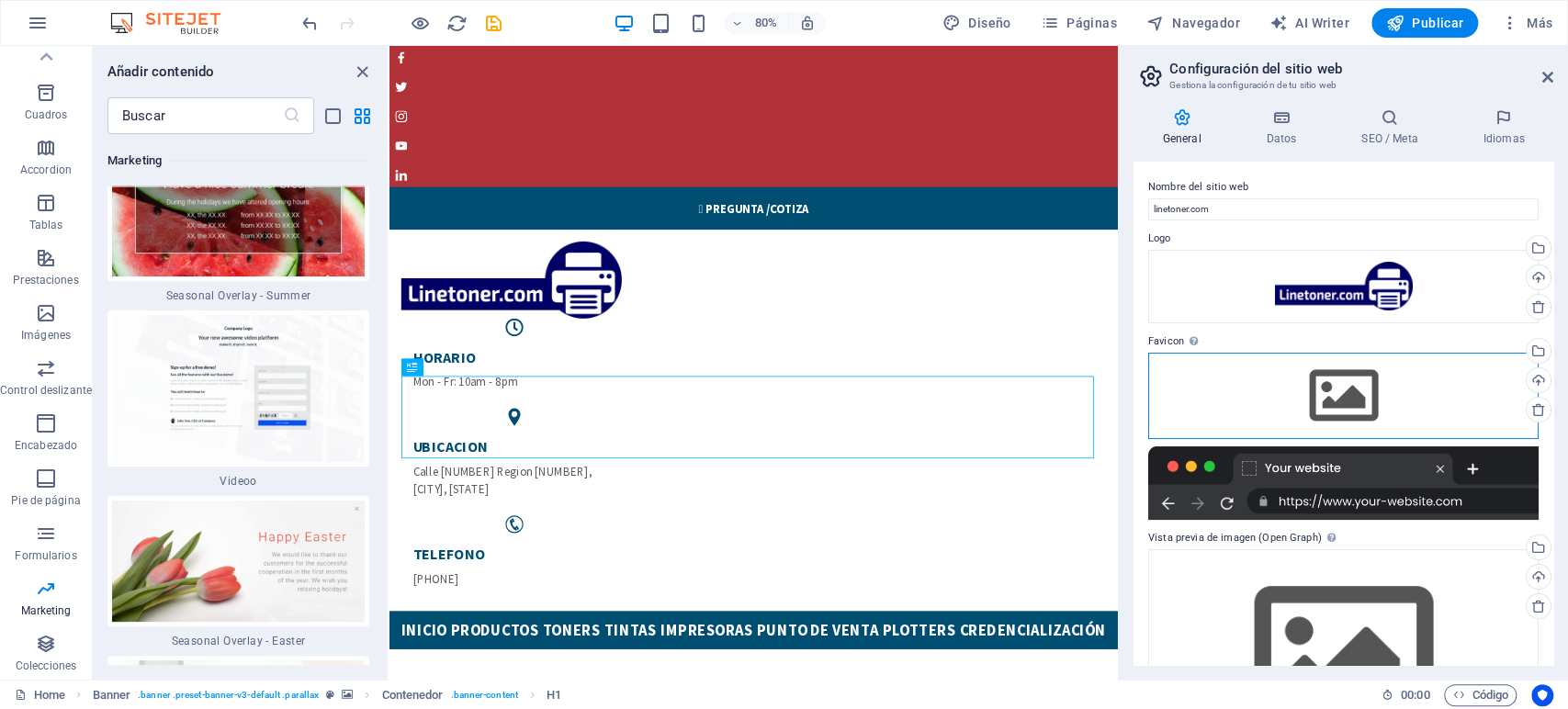 click on "Arrastra archivos aquí, haz clic para escoger archivos o  selecciona archivos de Archivos o de nuestra galería gratuita de fotos y vídeos" at bounding box center [1343, 396] 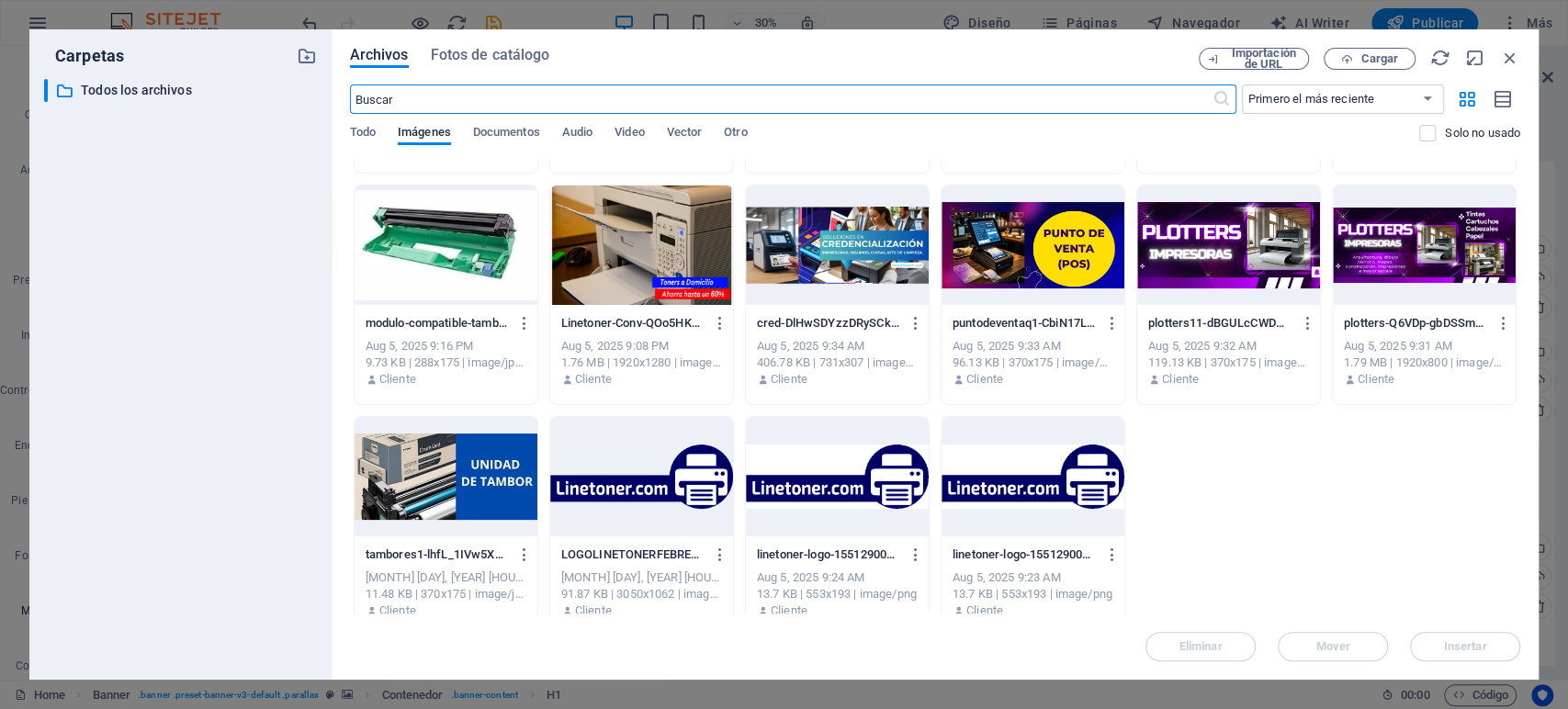scroll, scrollTop: 229, scrollLeft: 0, axis: vertical 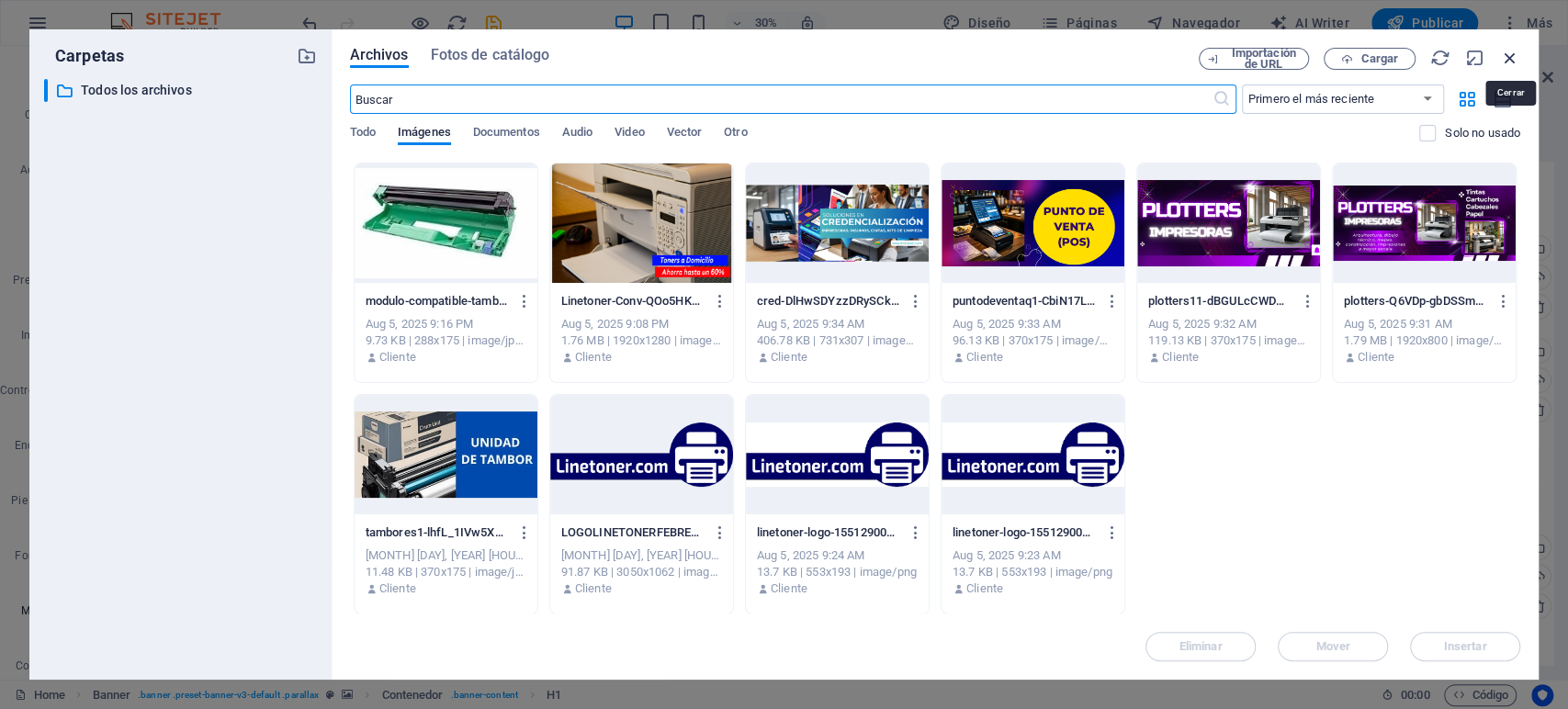 click at bounding box center (1510, 58) 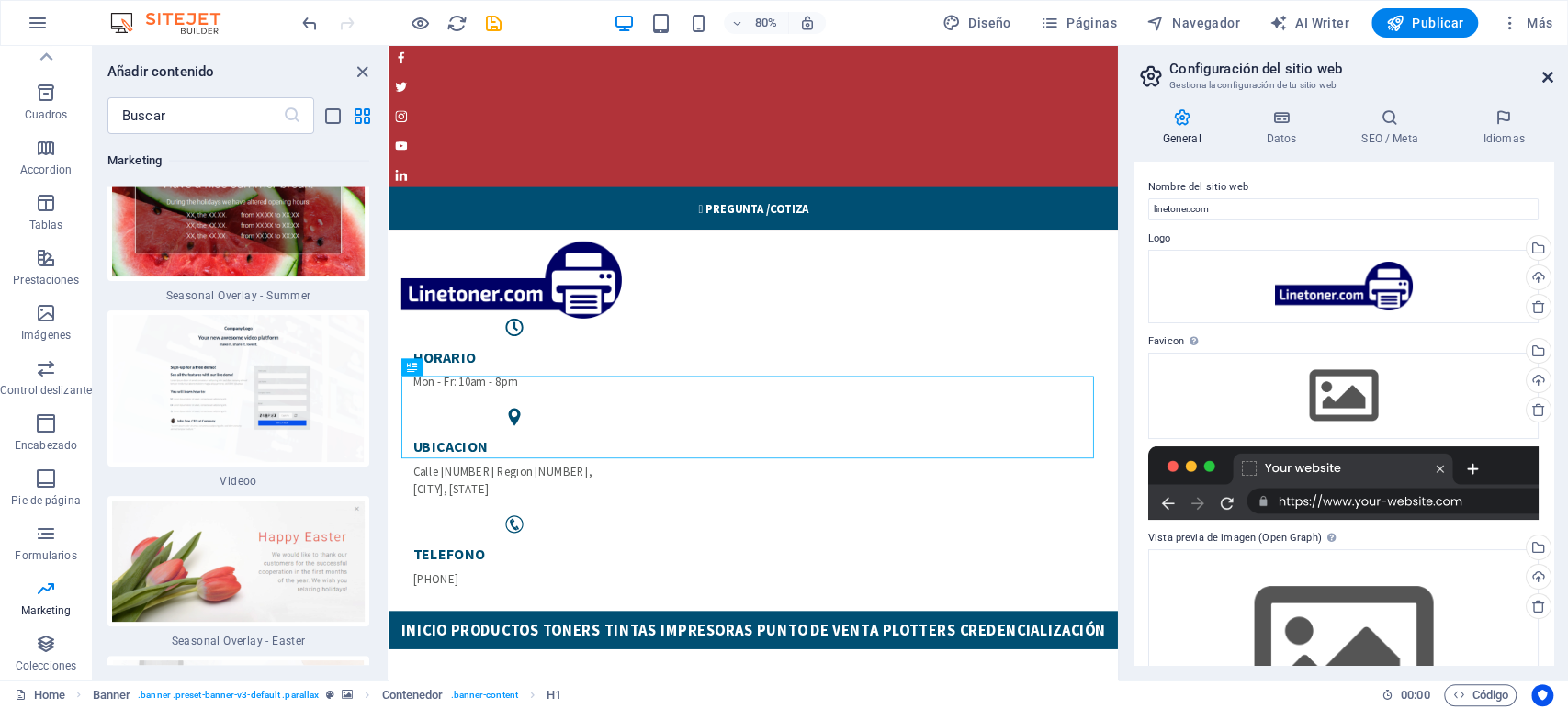 click at bounding box center [1548, 77] 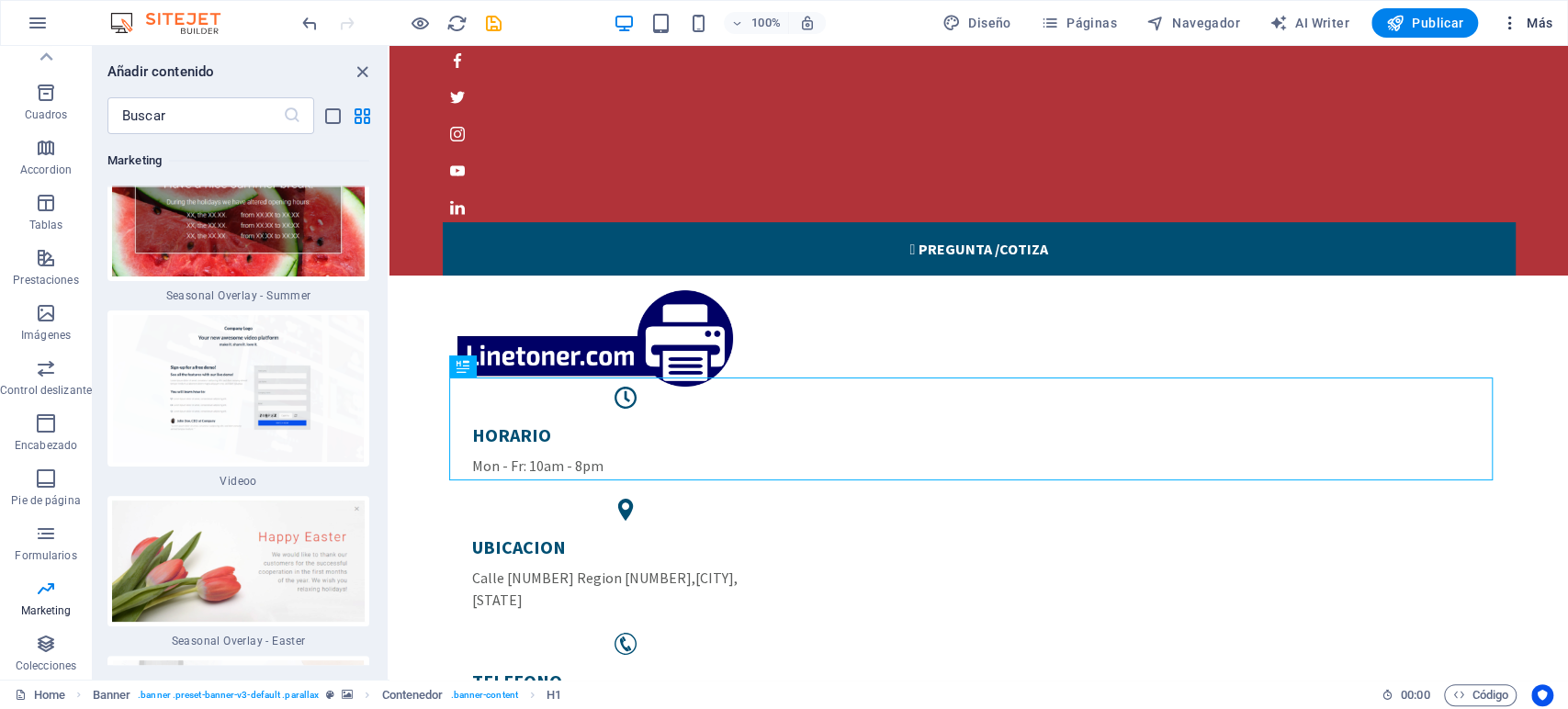 click on "Más" at bounding box center [1526, 23] 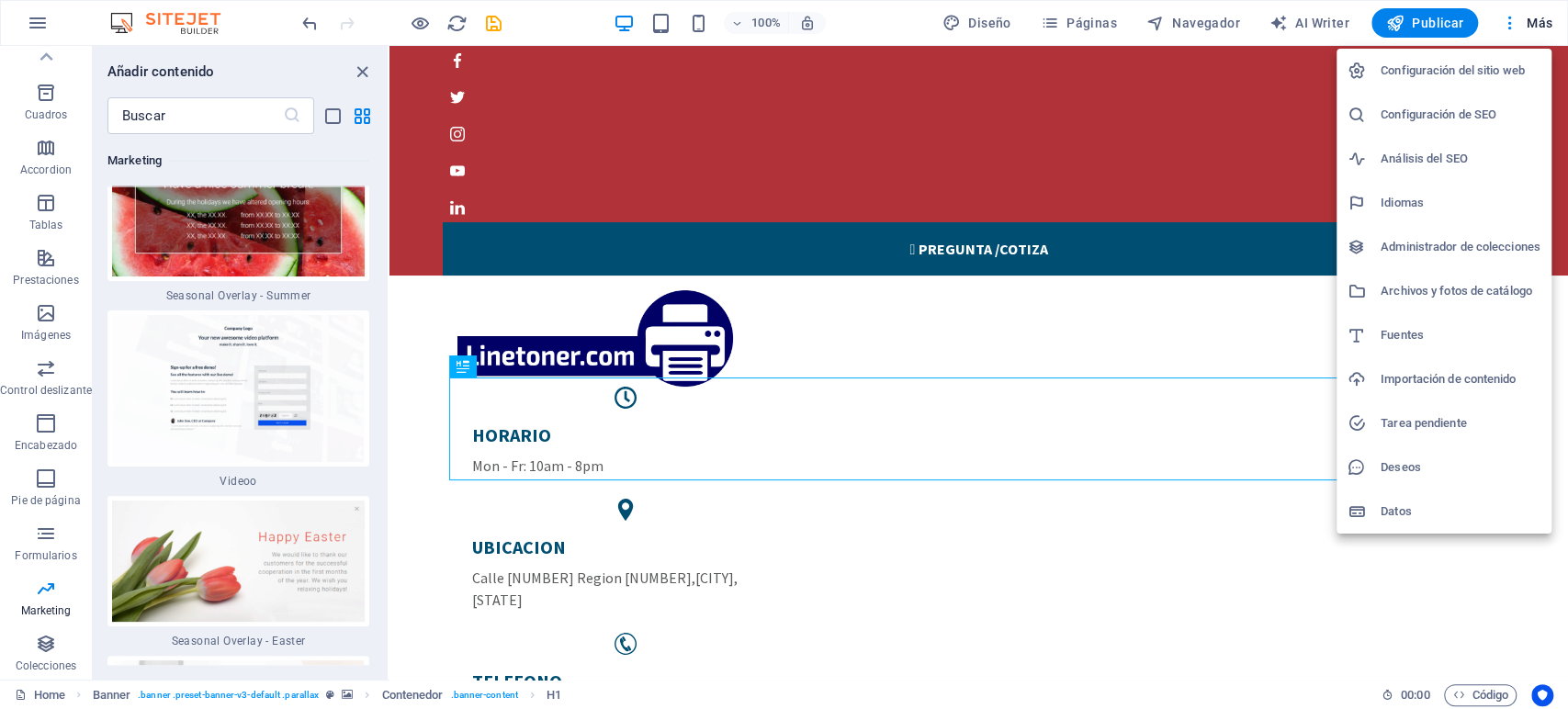 click on "Configuración de SEO" at bounding box center [1461, 115] 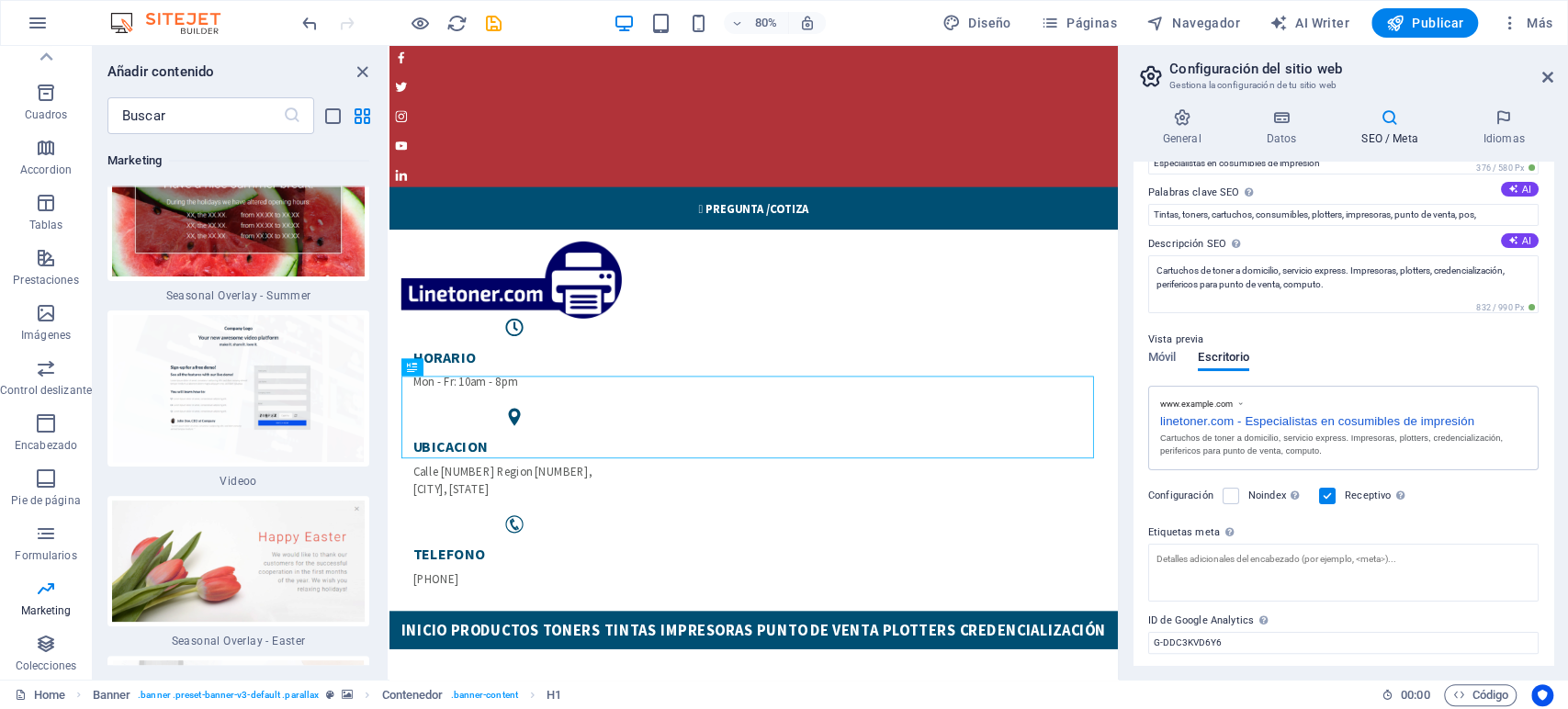 scroll, scrollTop: 151, scrollLeft: 0, axis: vertical 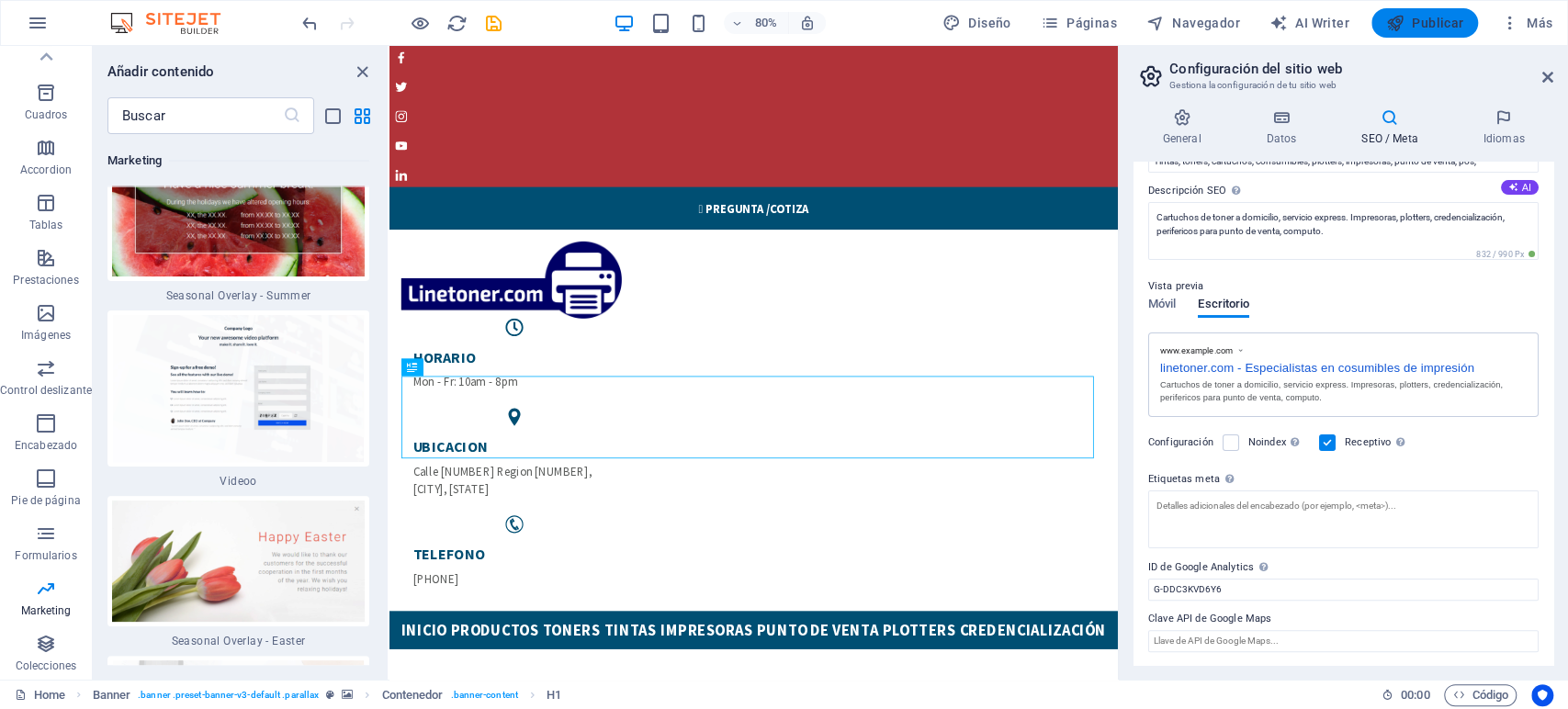 click on "Publicar" at bounding box center [1425, 23] 